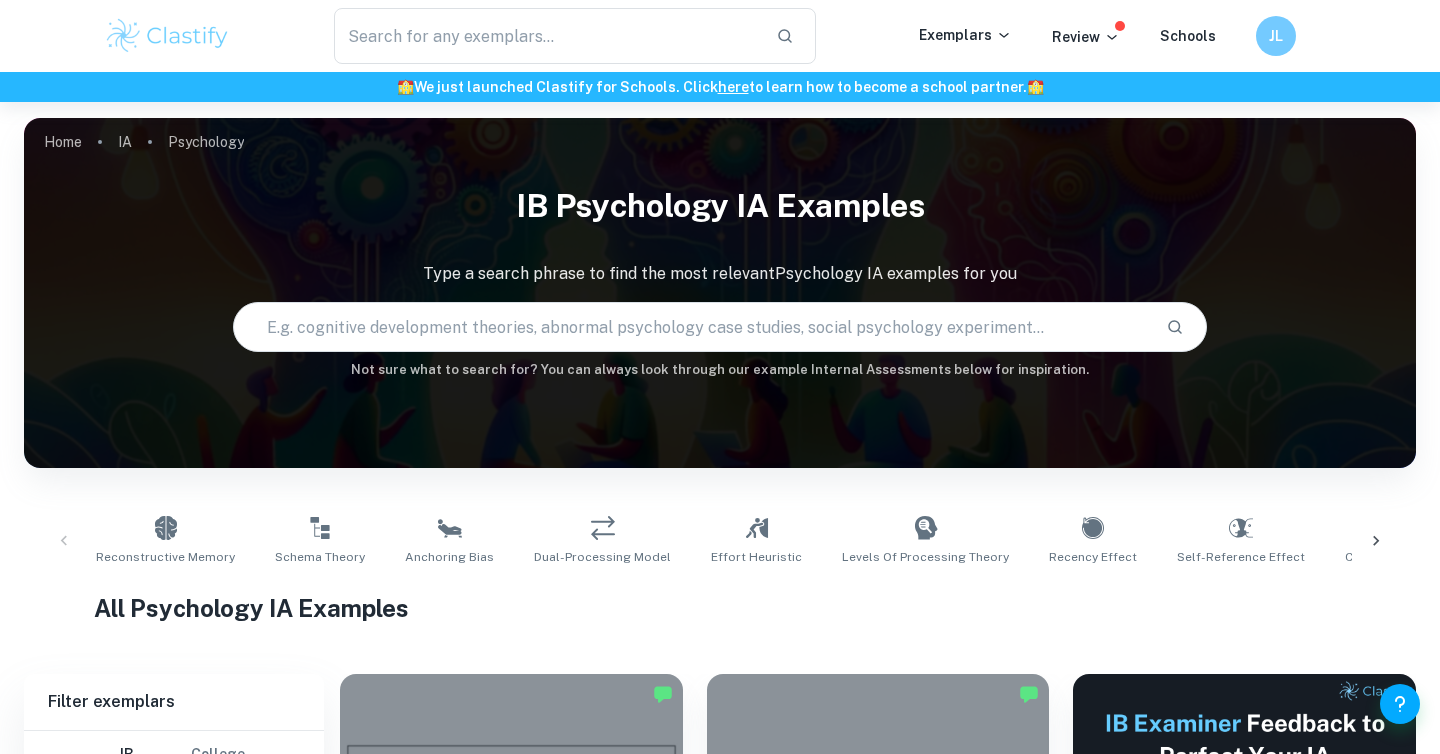 scroll, scrollTop: 595, scrollLeft: 0, axis: vertical 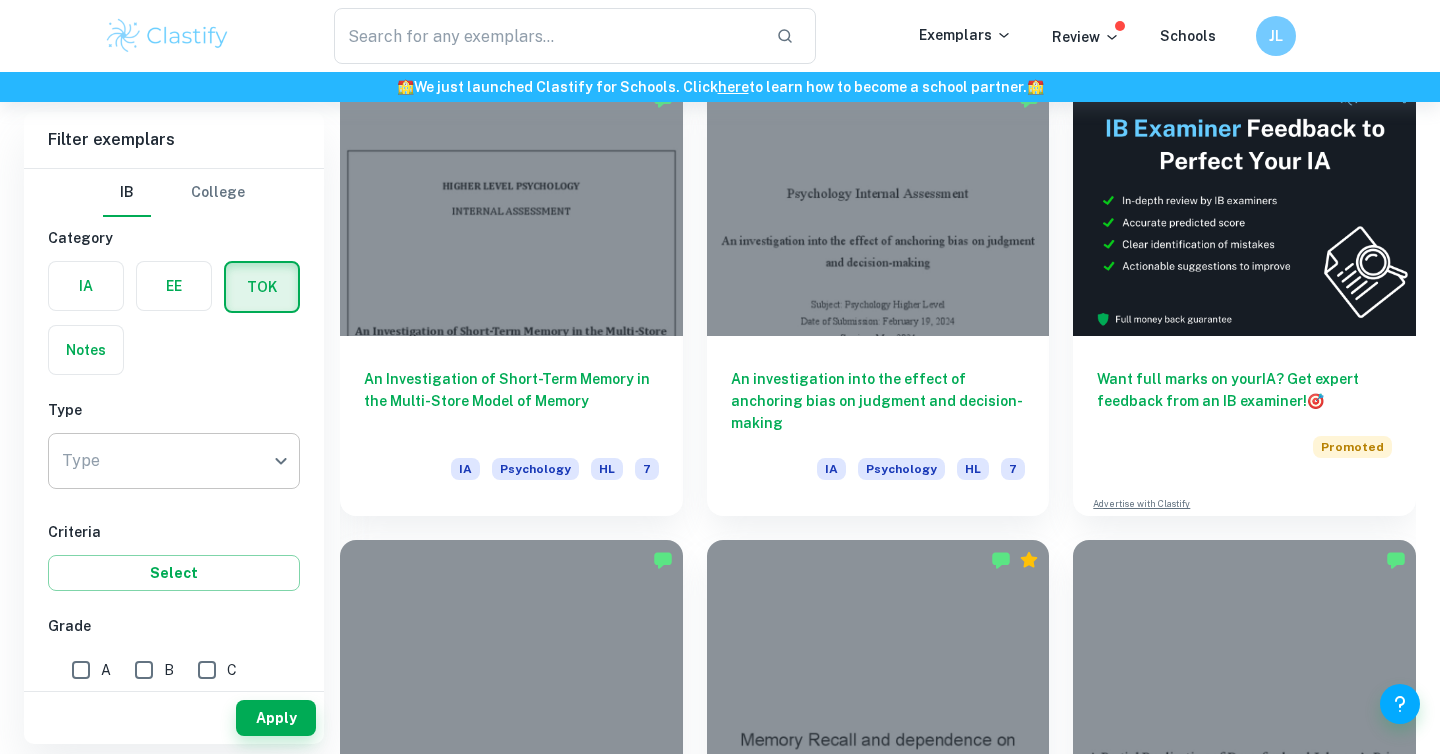 click on "​ Exemplars Review Schools JL 🏫  We just launched Clastify for Schools. Click  here  to learn how to become a school partner.  🏫 Home IA Psychology IB Psychology IA examples Type a search phrase to find the most relevant  Psychology   IA    examples for you ​ Not sure what to search for? You can always look through our example Internal Assessments below for inspiration. Reconstructive Memory Schema Theory Anchoring Bias Dual-Processing Model Effort Heuristic Levels of Processing Theory Recency Effect Self-Reference Effect Cognitive Dissonance Interference Theory Articulatory Suppression Halo Effect Social Facilitation Verbal Interference Visual Context Decision Making Short-Term Memory Encoding and Retrieval Contextualization Experimental Replication All Psychology IA Examples Filter Filter exemplars IB College Category IA EE TOK Notes Subject Type a subject Psychology Type a subject Criteria Select Grade 7 6 5 4 3 2 1 Level HL SL Session May 2026 May 2025 November 2024 May 2024 November 2023 Other" at bounding box center [720, -116] 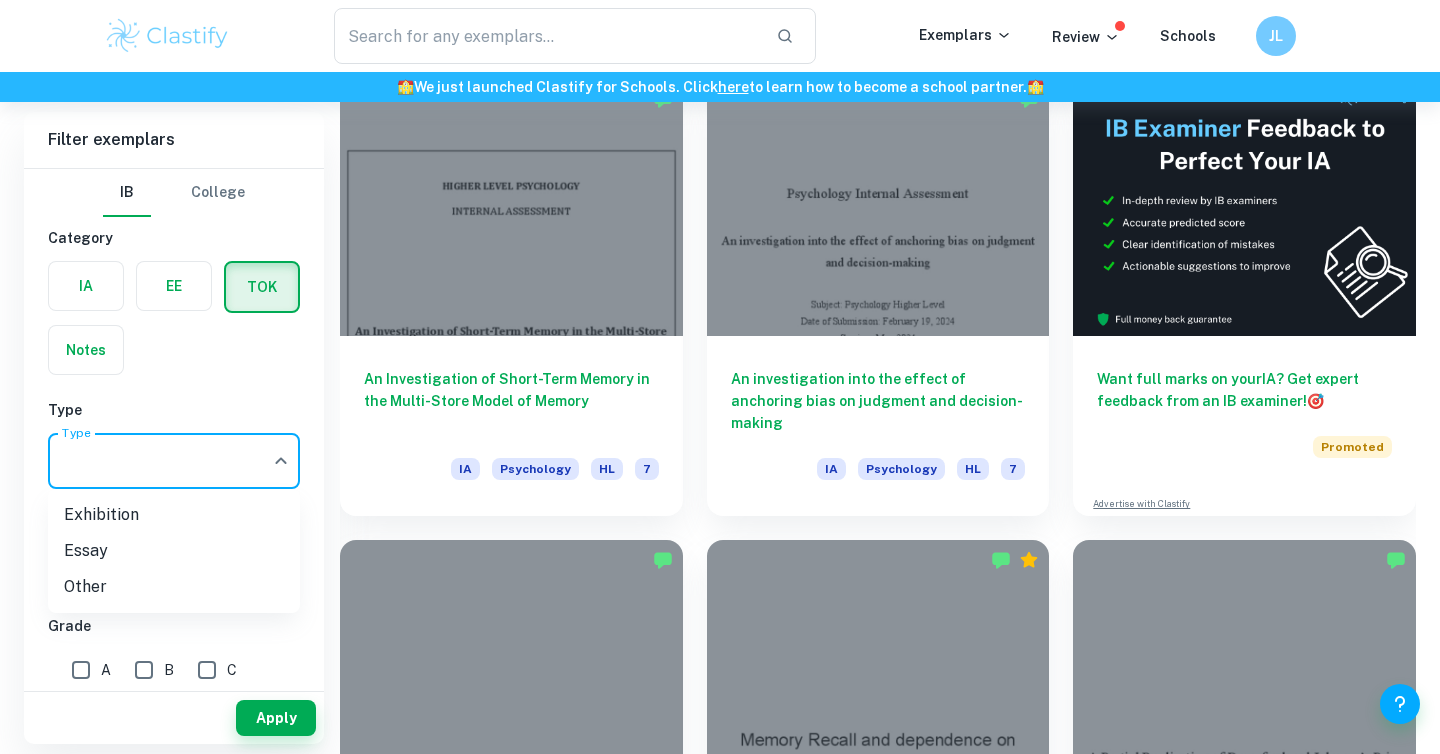 click on "Essay" at bounding box center (174, 551) 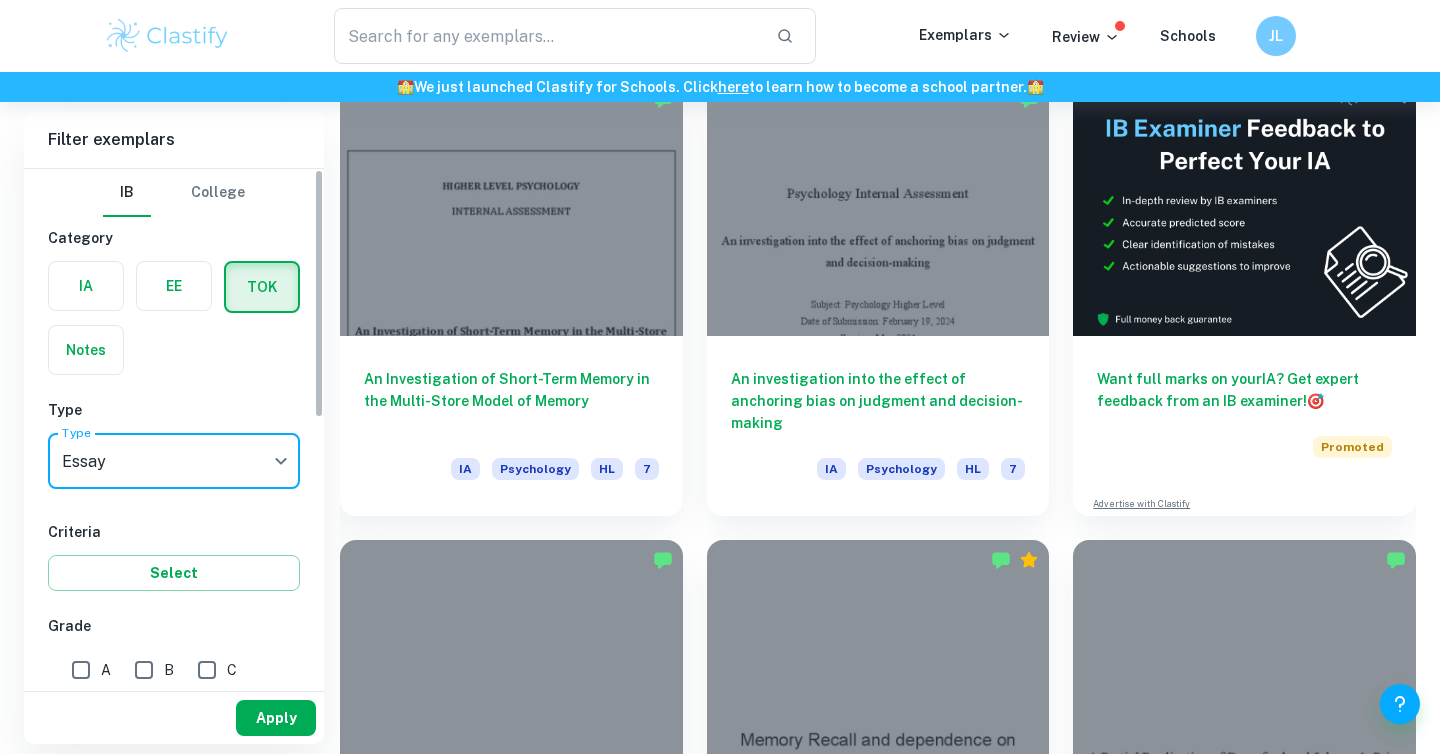 click on "Apply" at bounding box center (276, 718) 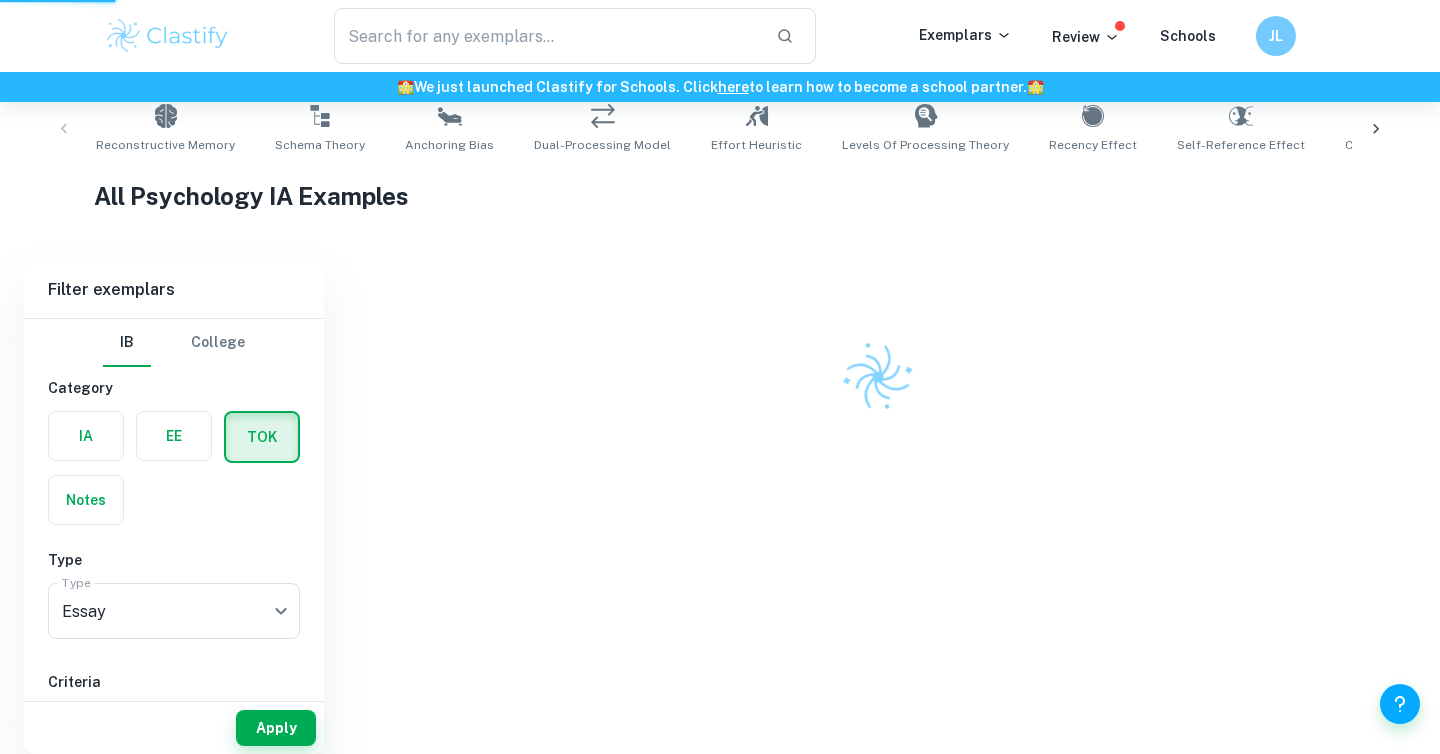 scroll, scrollTop: 382, scrollLeft: 0, axis: vertical 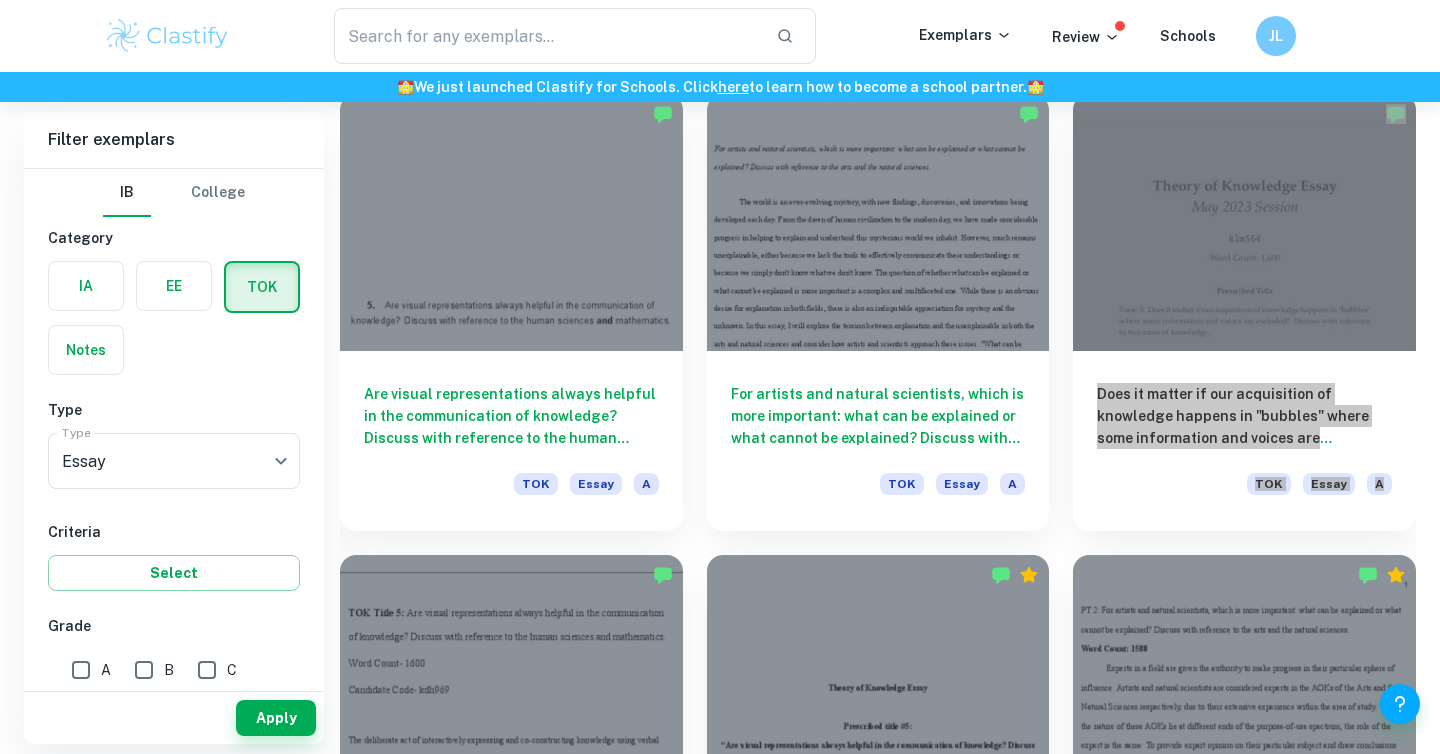 drag, startPoint x: 1141, startPoint y: 432, endPoint x: 1190, endPoint y: 16, distance: 418.8759 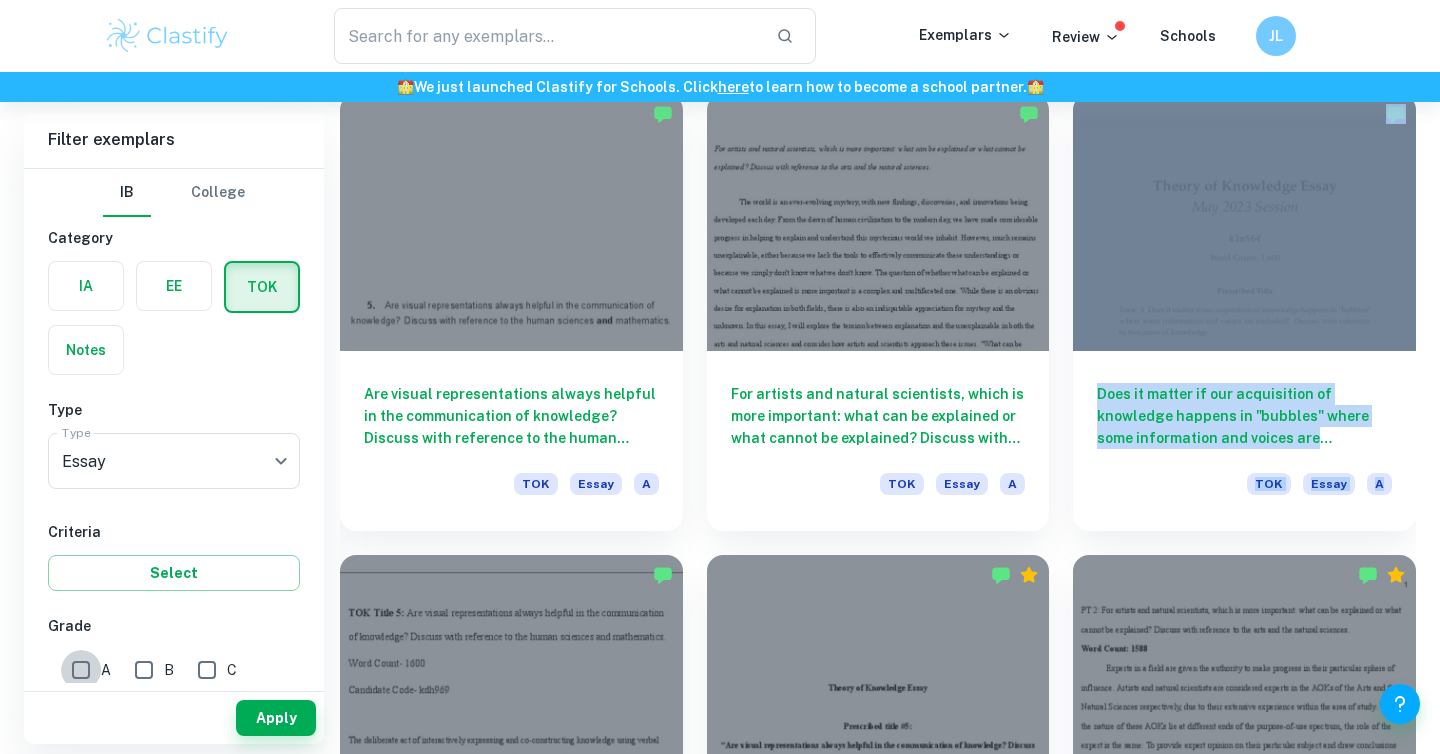 click on "A" at bounding box center [81, 670] 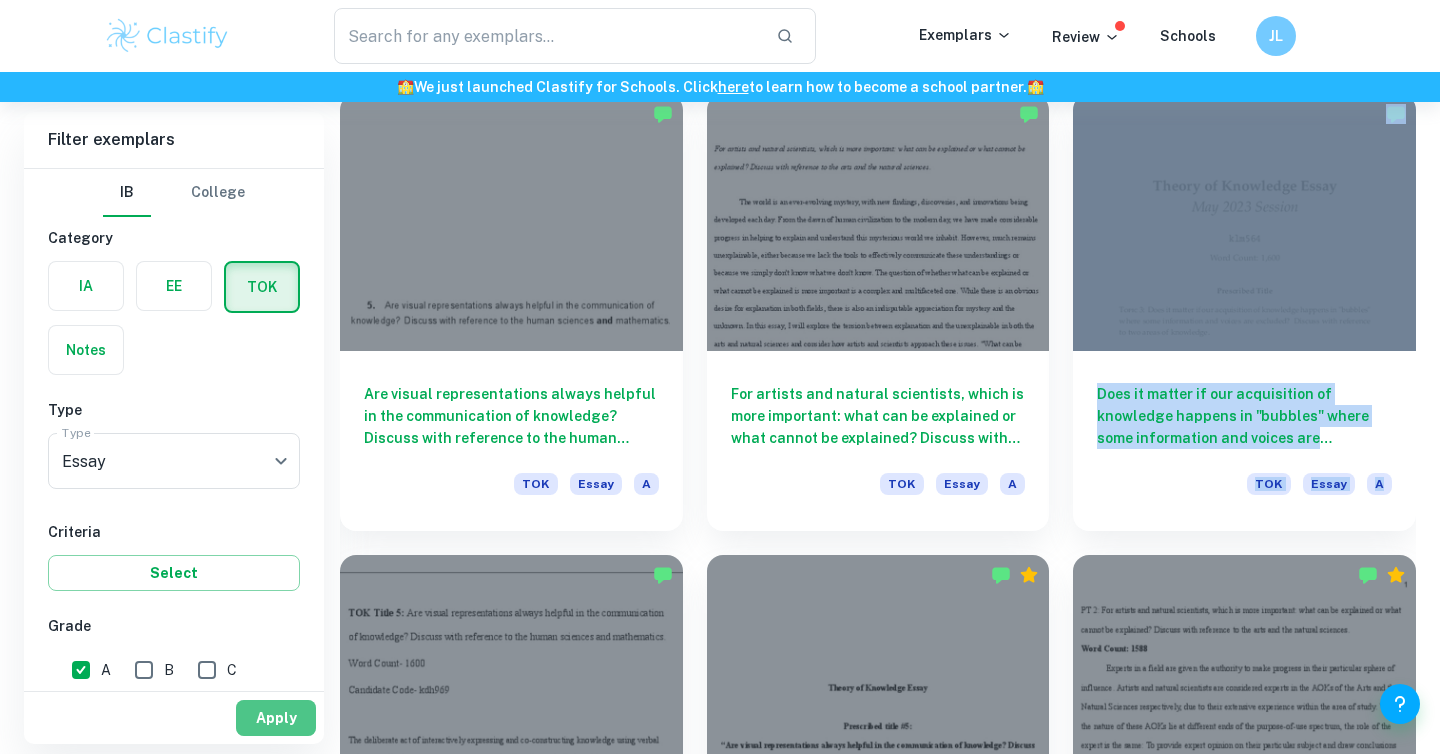 click on "Apply" at bounding box center (276, 718) 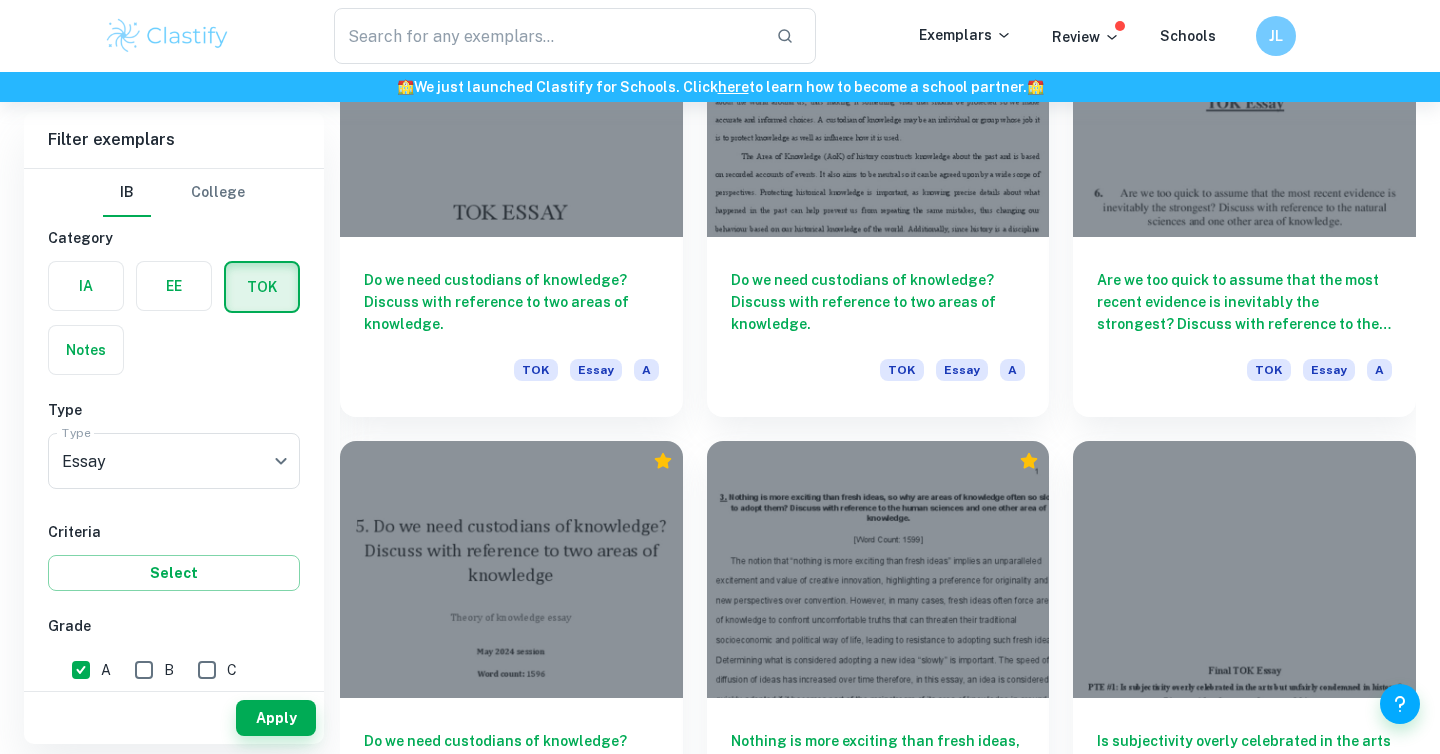 scroll, scrollTop: 6689, scrollLeft: 0, axis: vertical 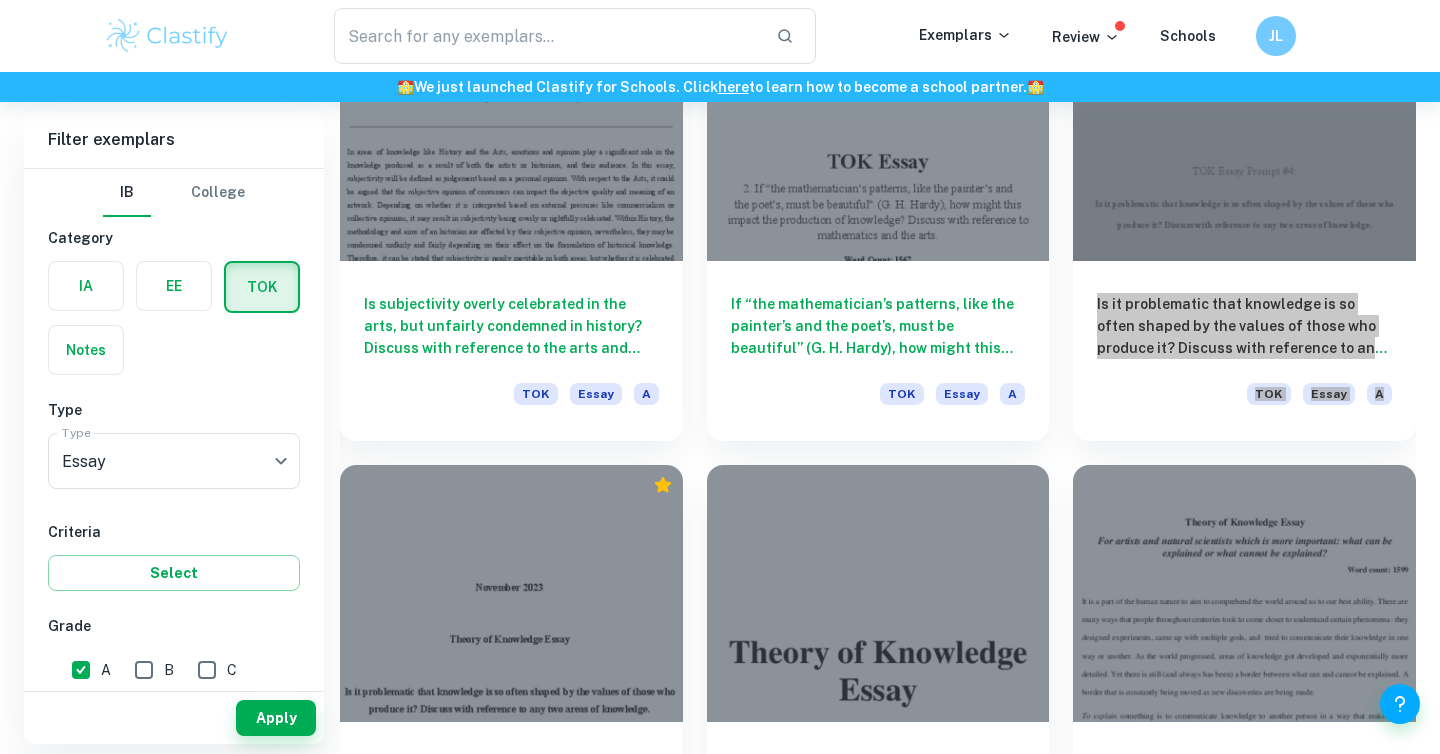 drag, startPoint x: 889, startPoint y: 311, endPoint x: 1032, endPoint y: 4, distance: 338.67093 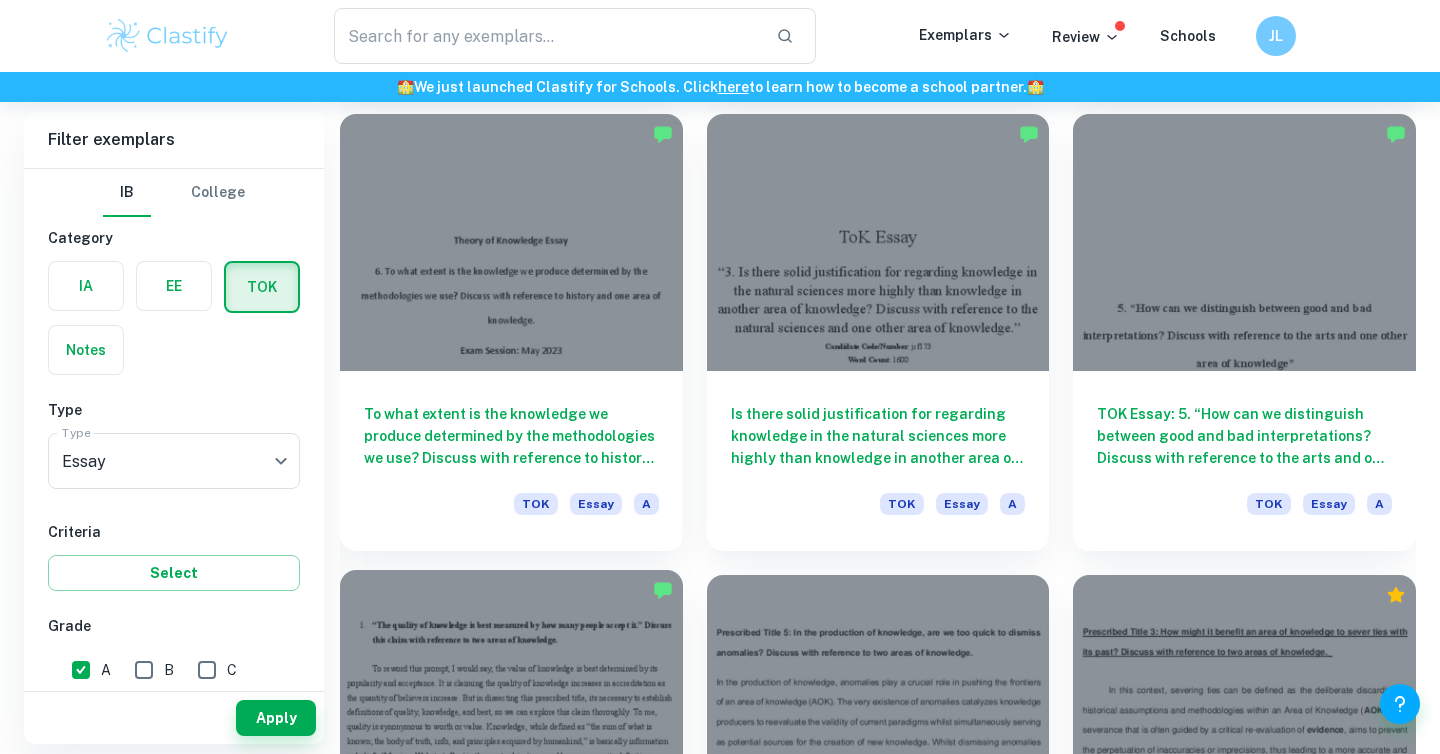 scroll, scrollTop: 3735, scrollLeft: 0, axis: vertical 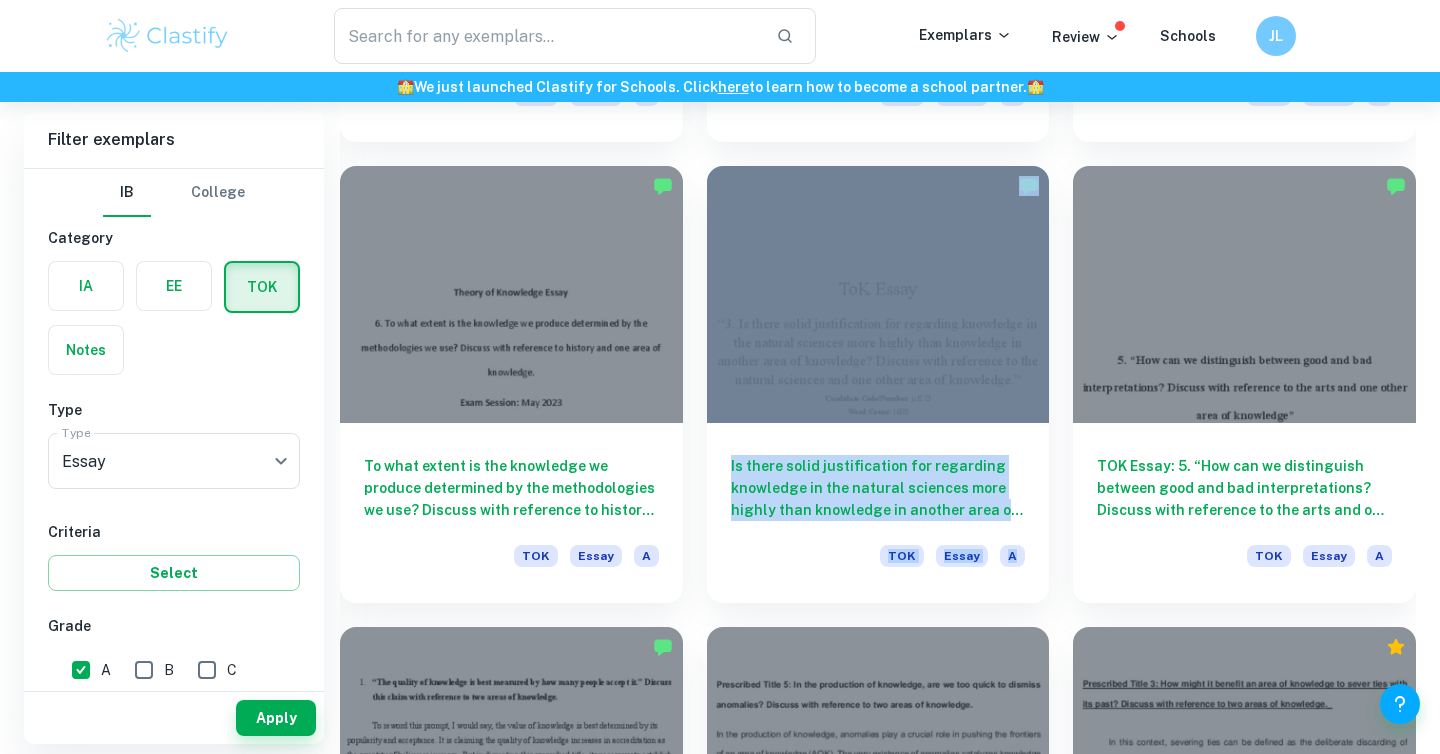 click on "Is there solid justification for regarding knowledge in the natural sciences more highly than knowledge in another area of knowledge? Discuss with reference to the natural sciences and one other area of knowledge. TOK Essay A" at bounding box center [866, 372] 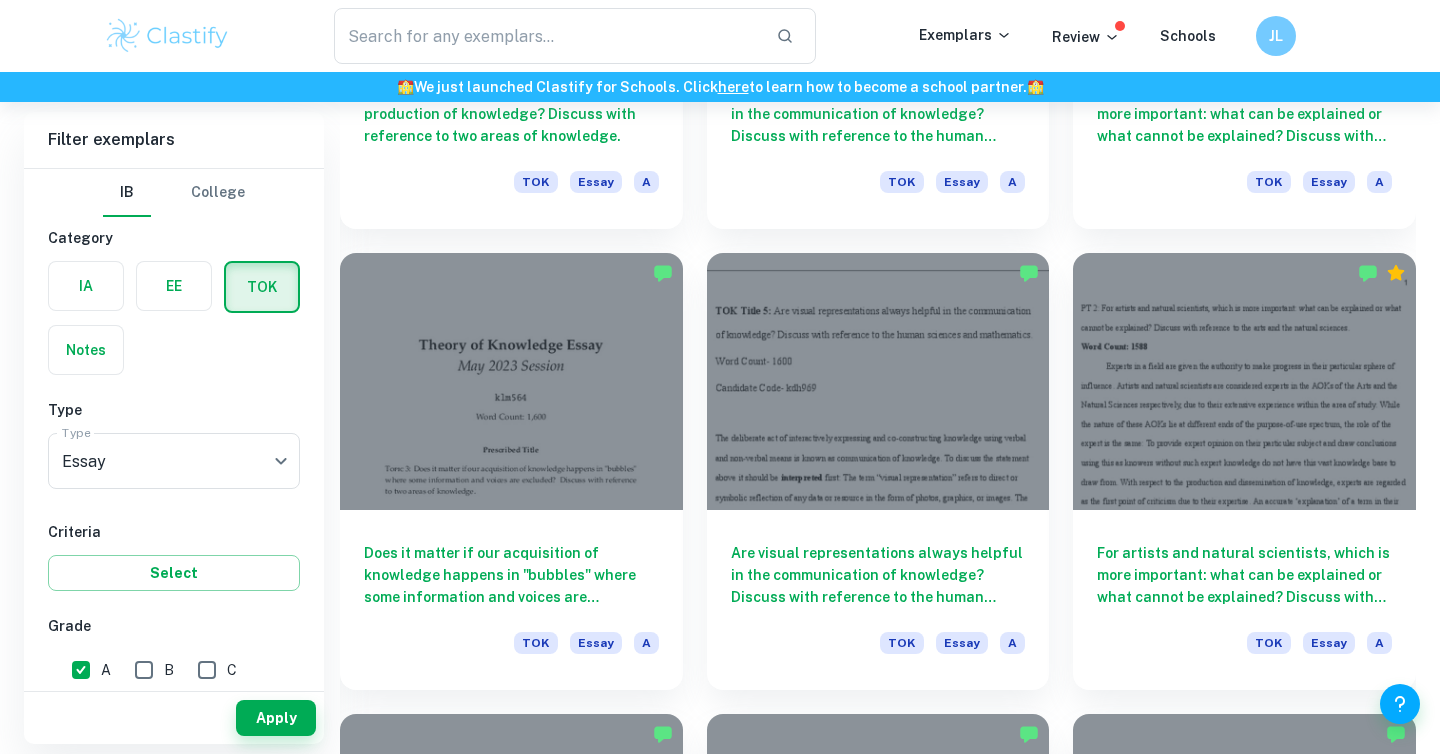 scroll, scrollTop: 3186, scrollLeft: 0, axis: vertical 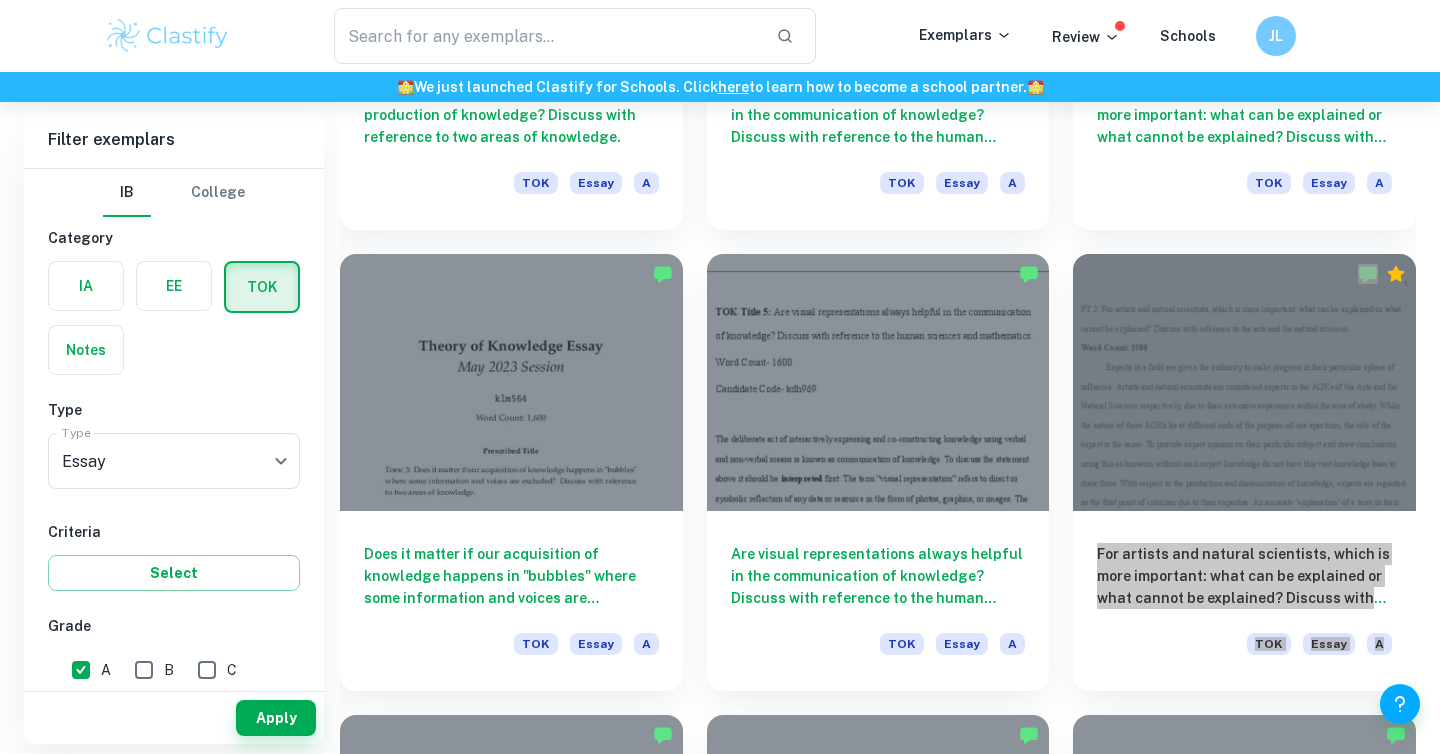 drag, startPoint x: 1227, startPoint y: 578, endPoint x: 650, endPoint y: 1, distance: 816.0012 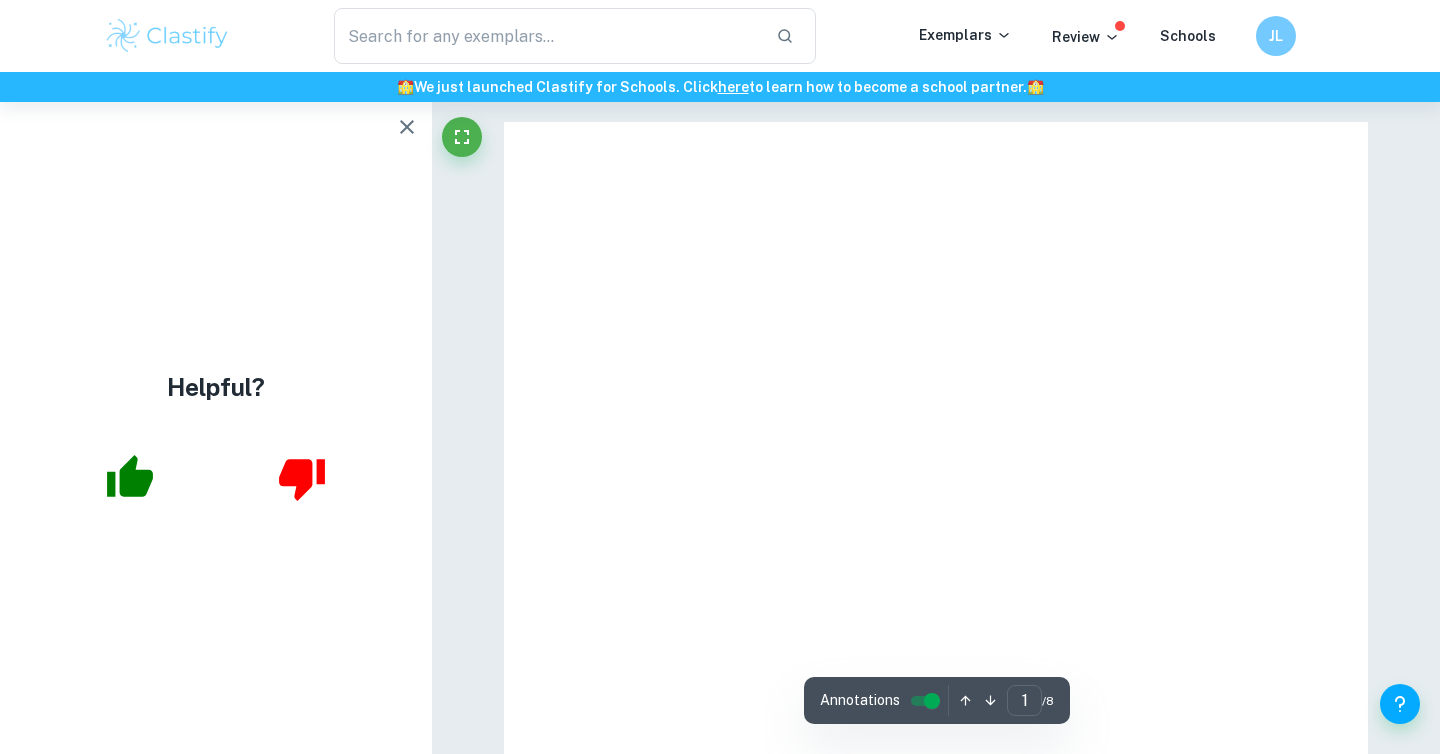 scroll, scrollTop: 0, scrollLeft: 0, axis: both 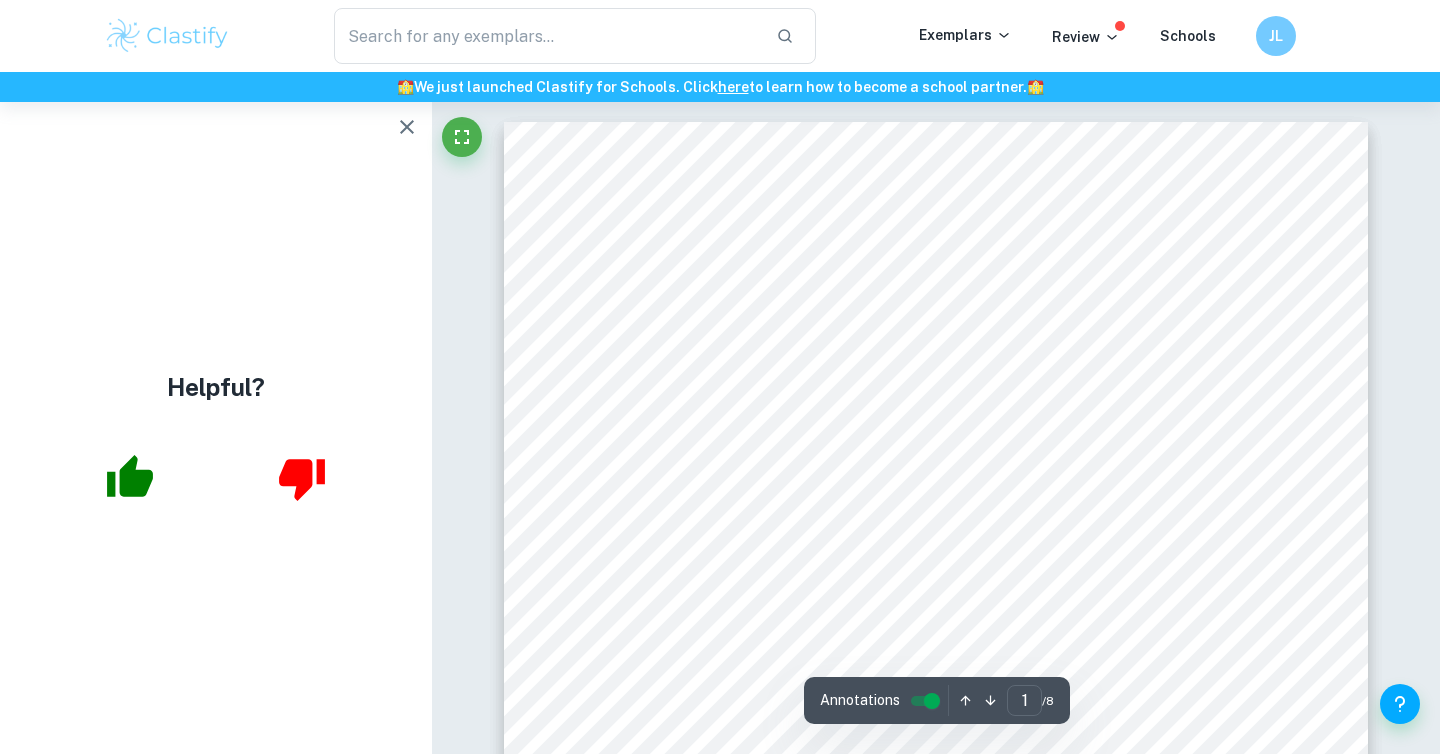 click 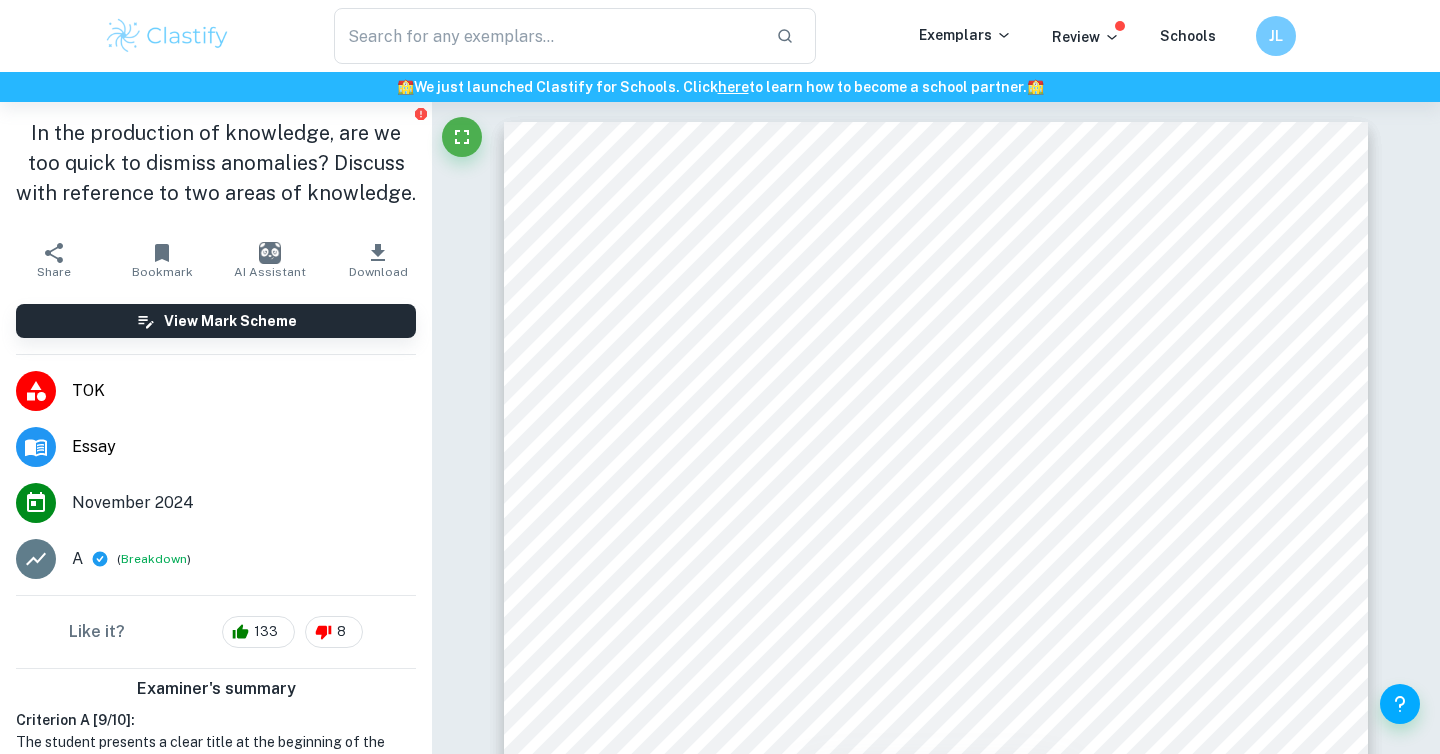 scroll, scrollTop: 235, scrollLeft: 0, axis: vertical 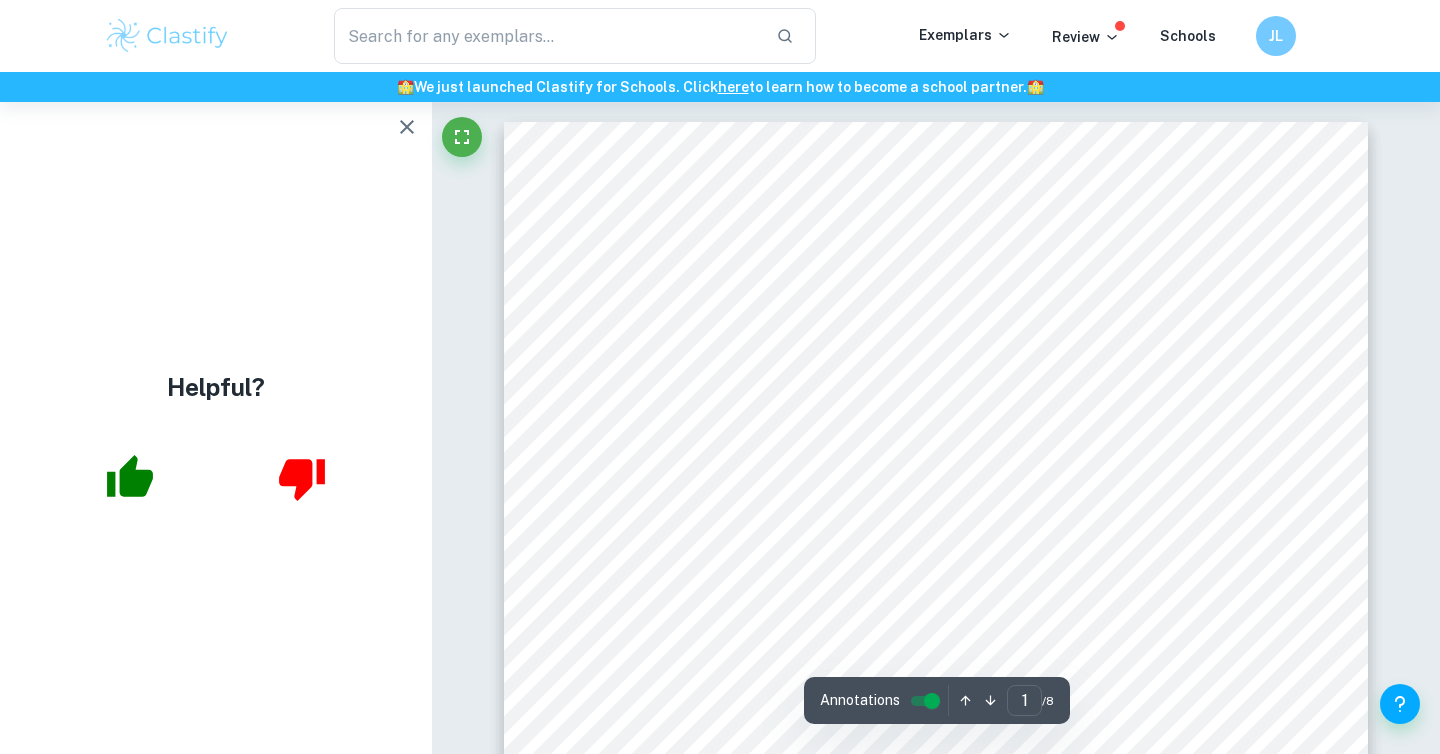 click at bounding box center [407, 127] 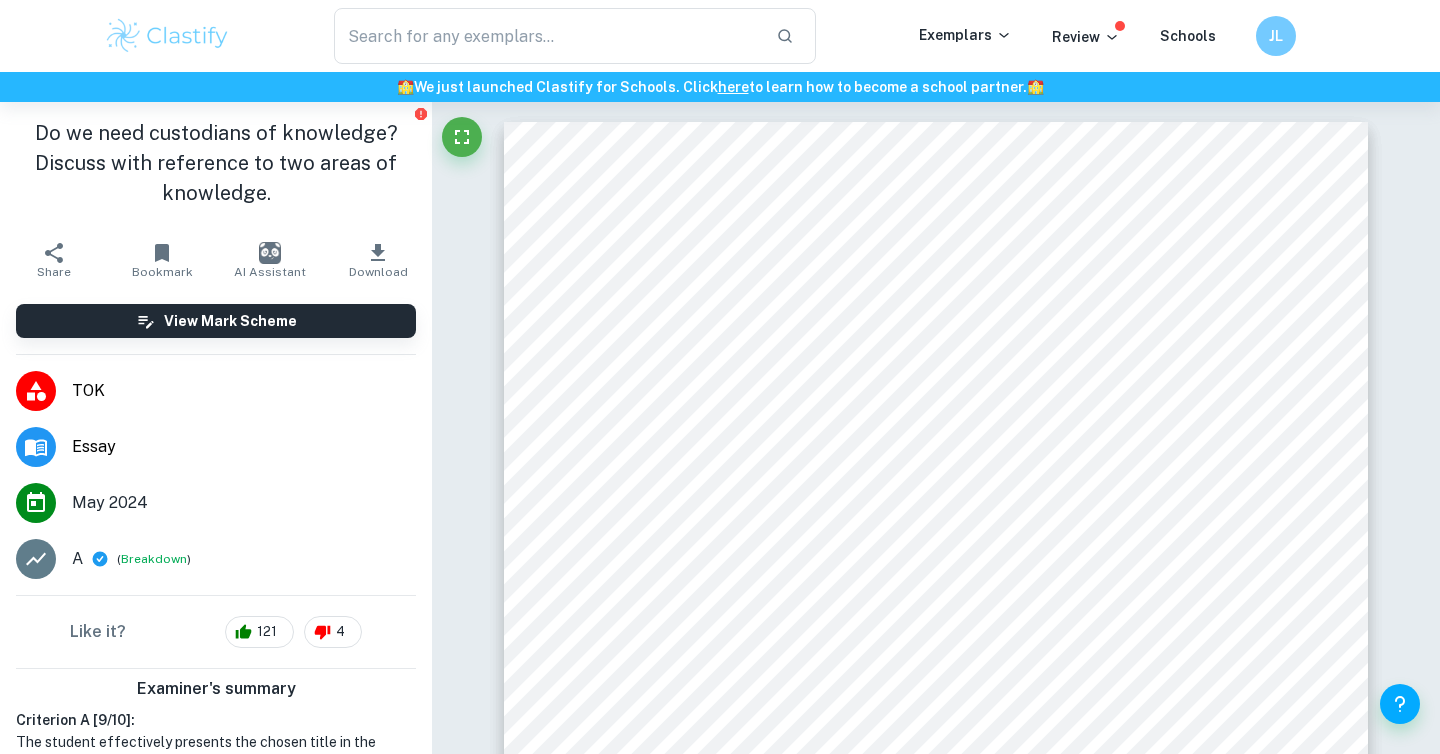 scroll, scrollTop: 235, scrollLeft: 0, axis: vertical 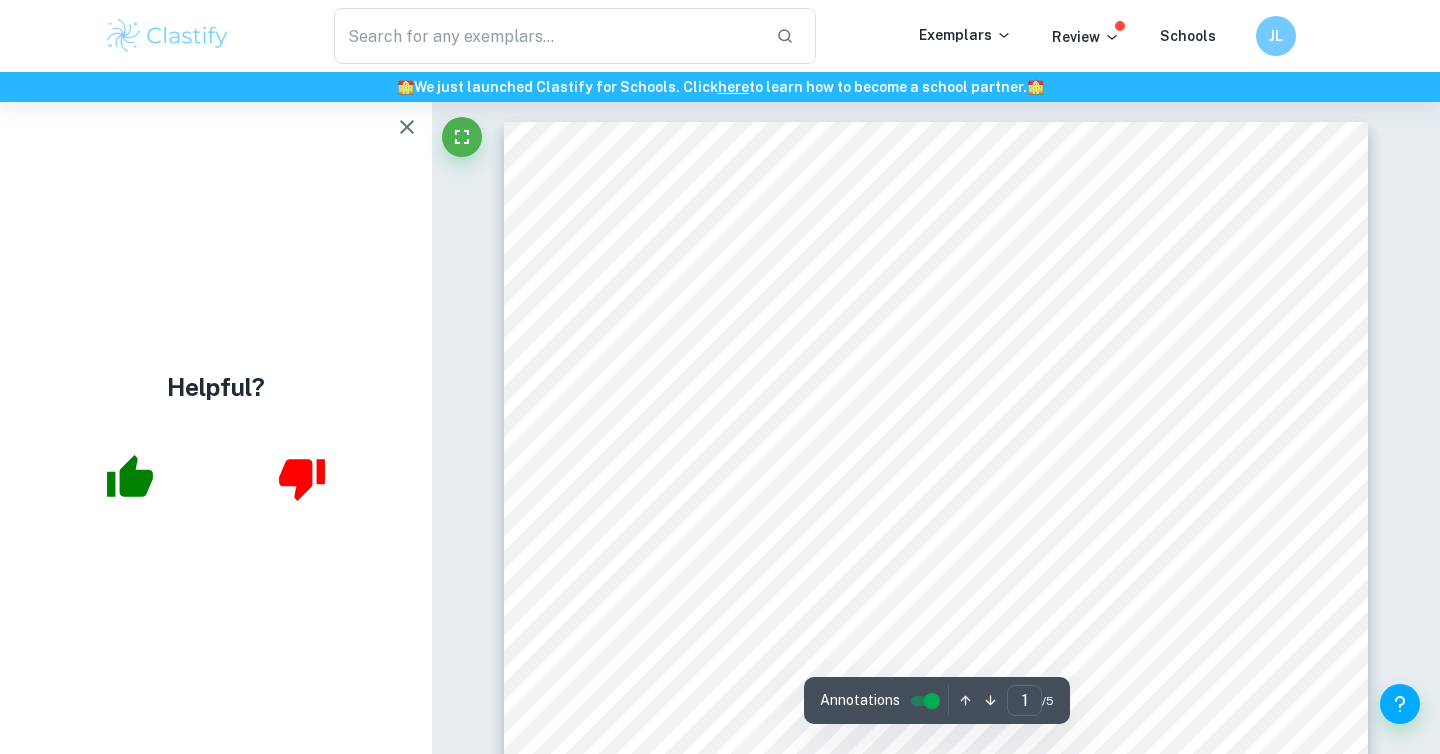 click 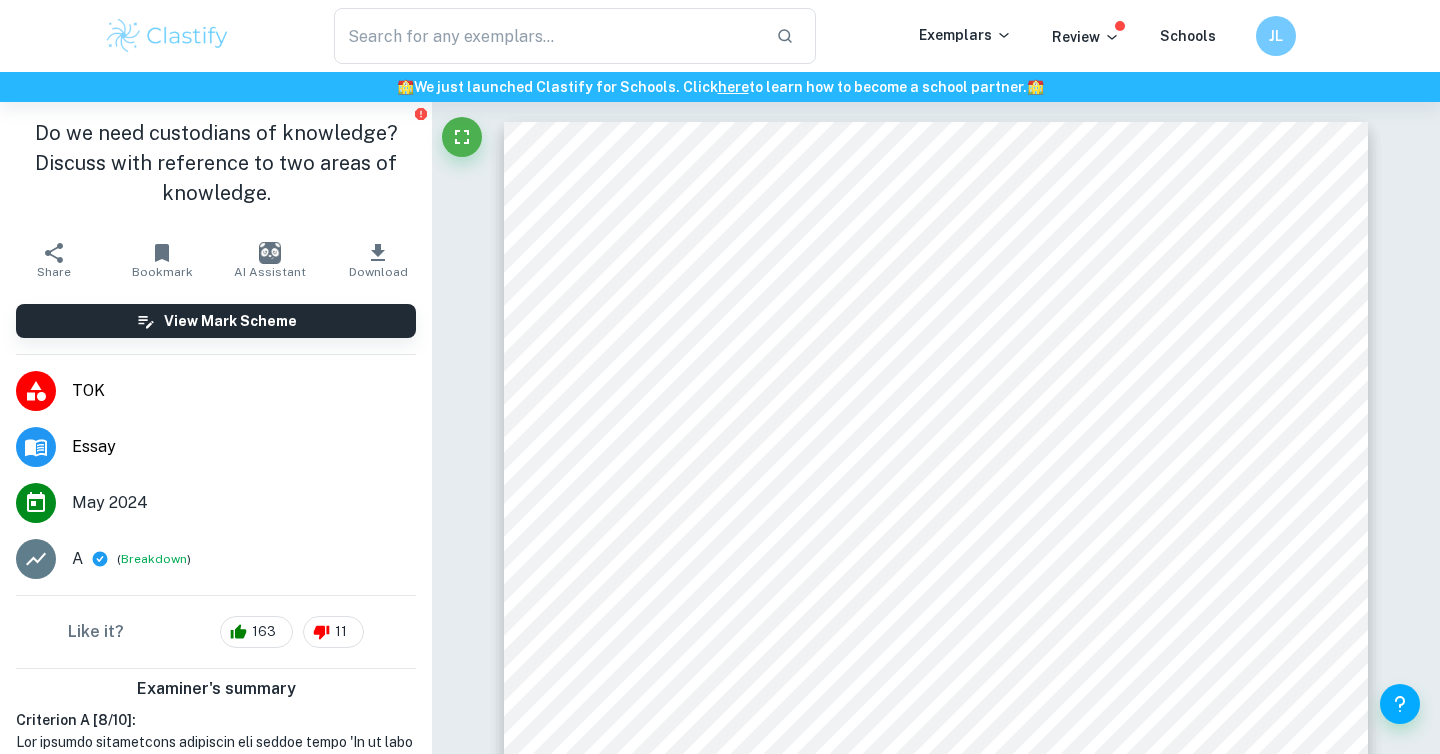scroll, scrollTop: 235, scrollLeft: 0, axis: vertical 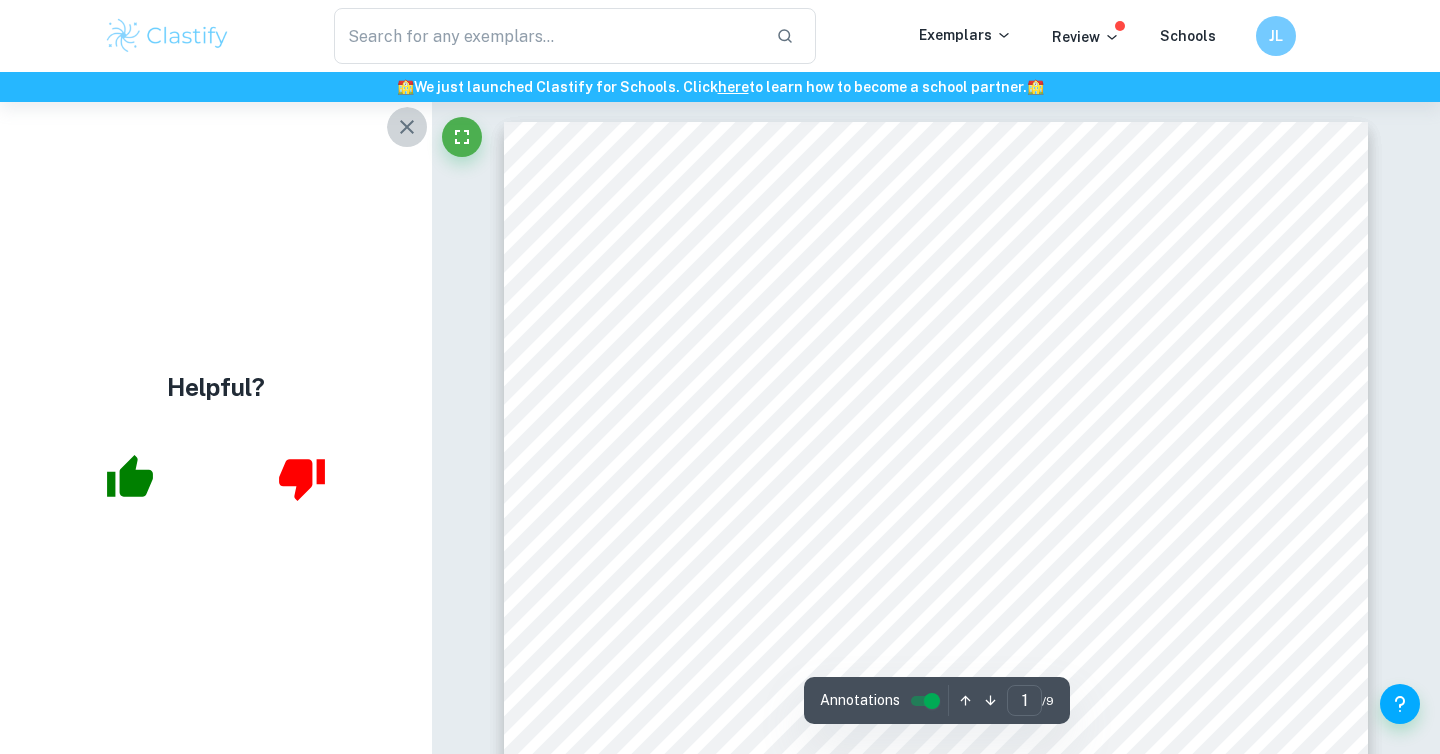 click at bounding box center [407, 127] 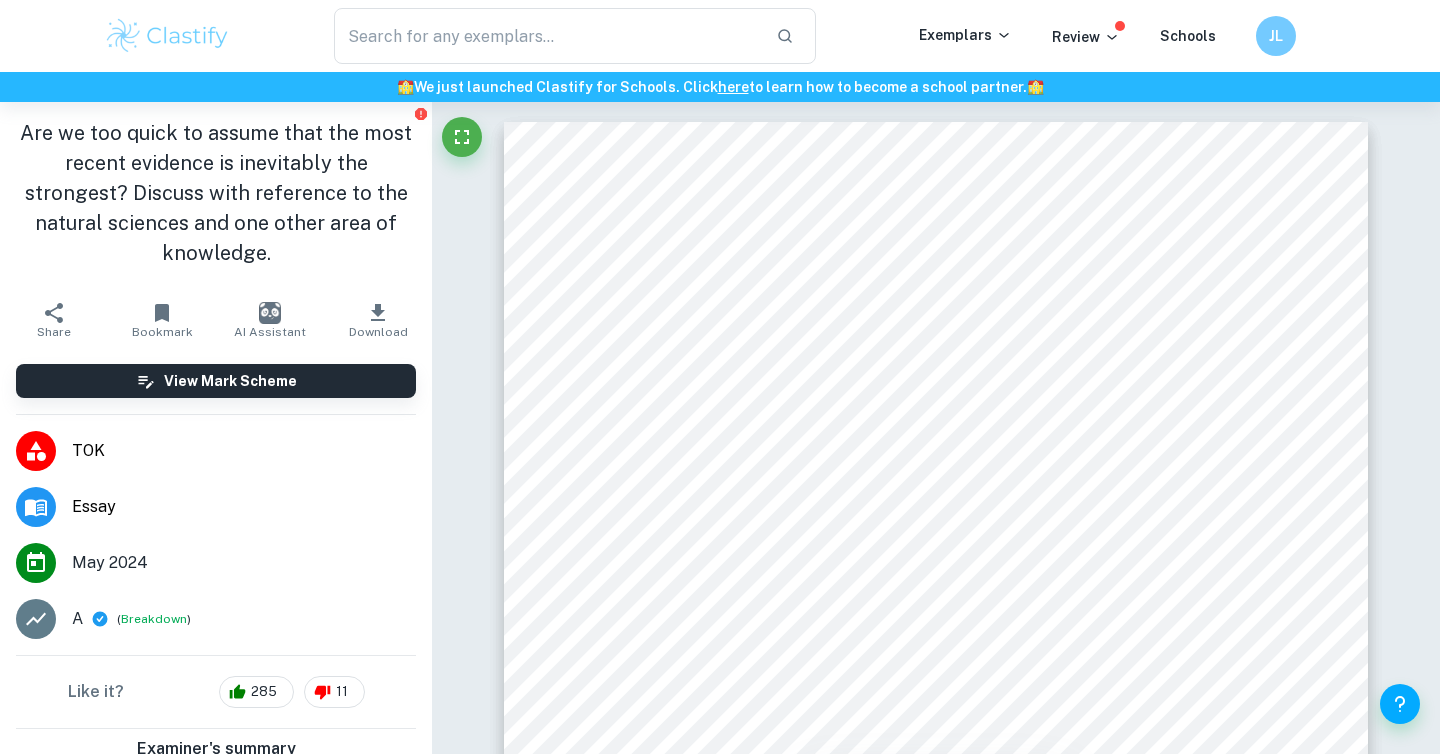 scroll, scrollTop: 295, scrollLeft: 0, axis: vertical 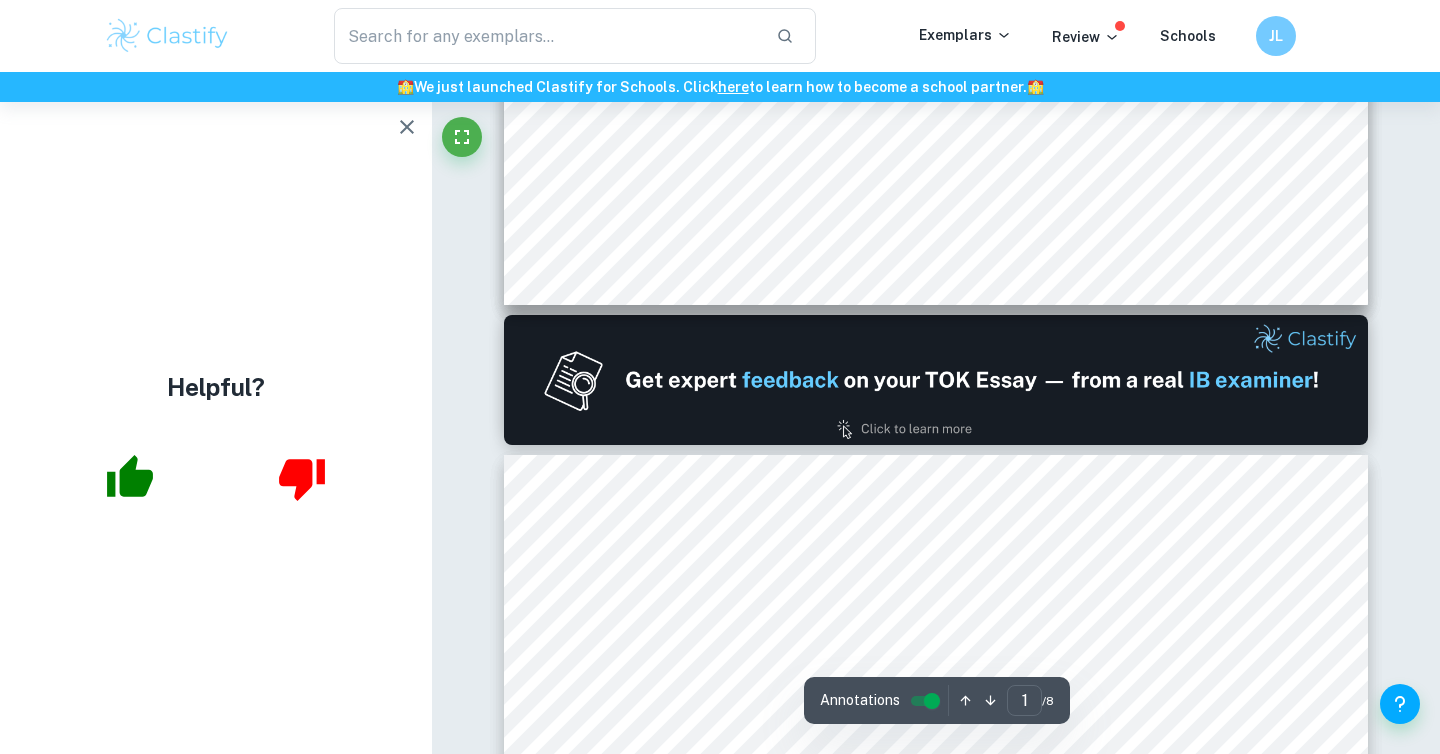 type on "2" 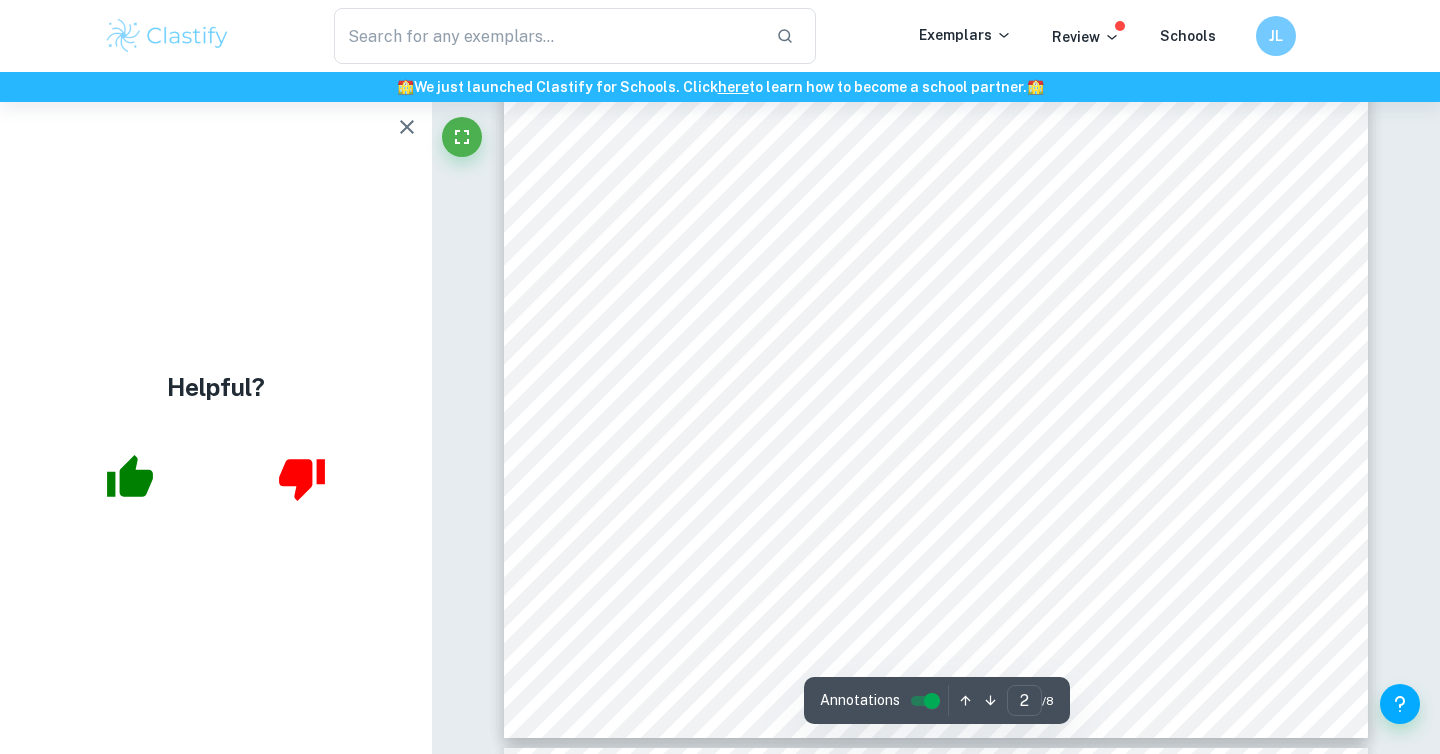 scroll, scrollTop: 1769, scrollLeft: 0, axis: vertical 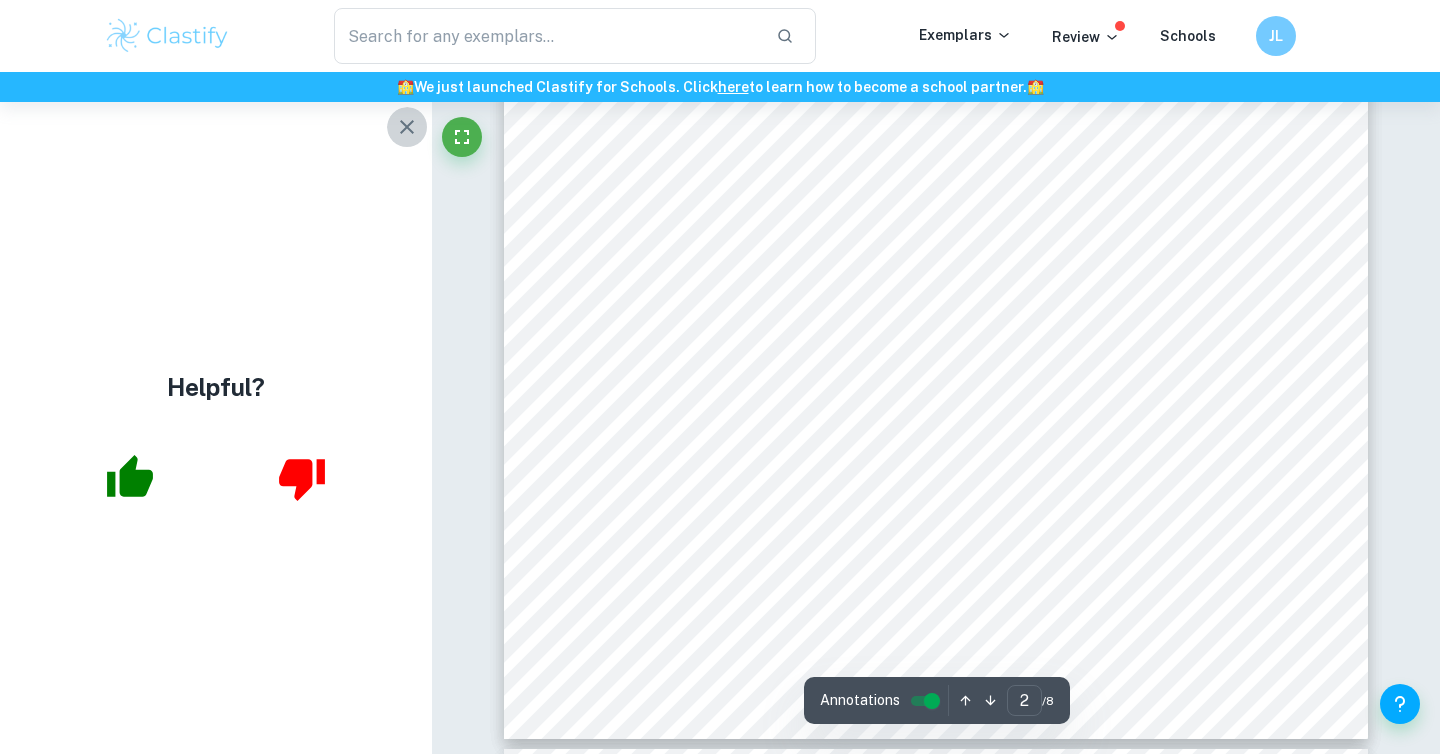 click 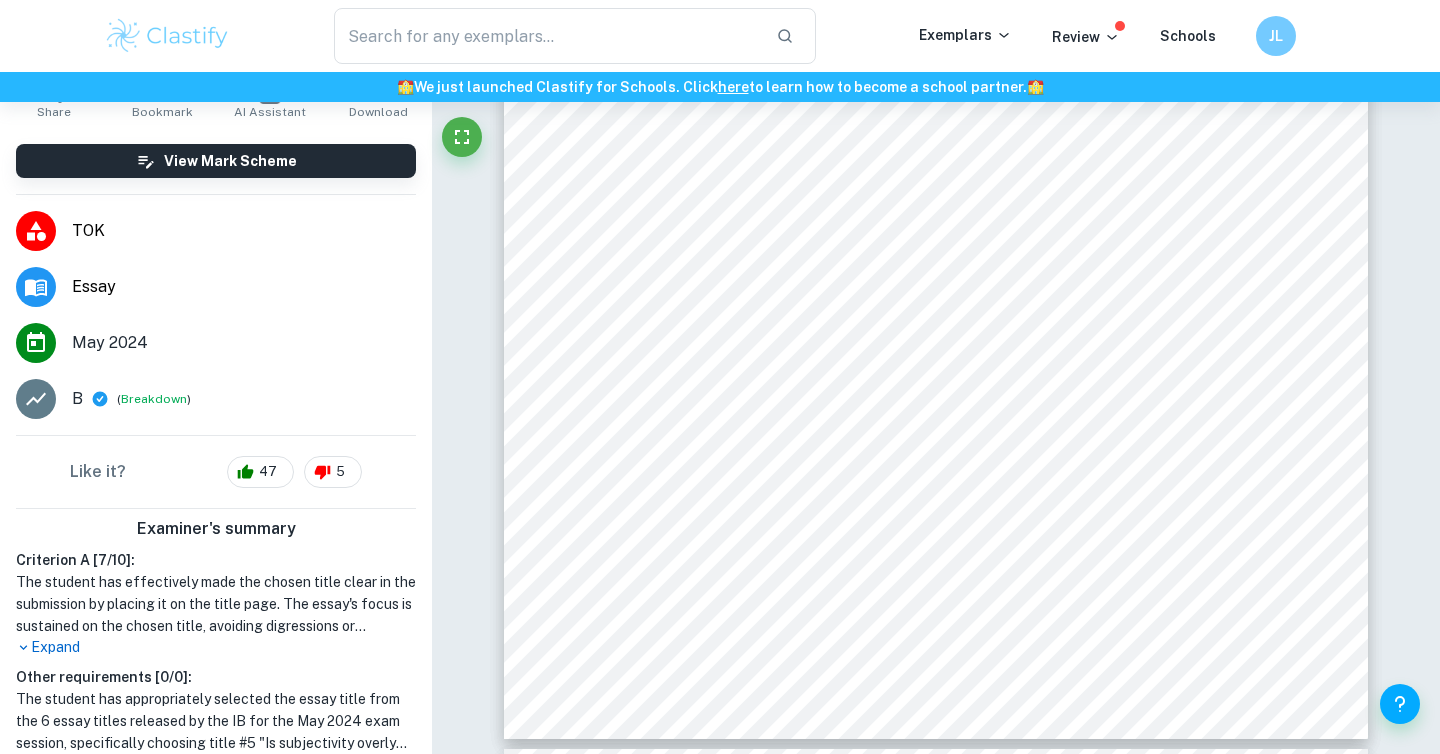 scroll, scrollTop: 191, scrollLeft: 0, axis: vertical 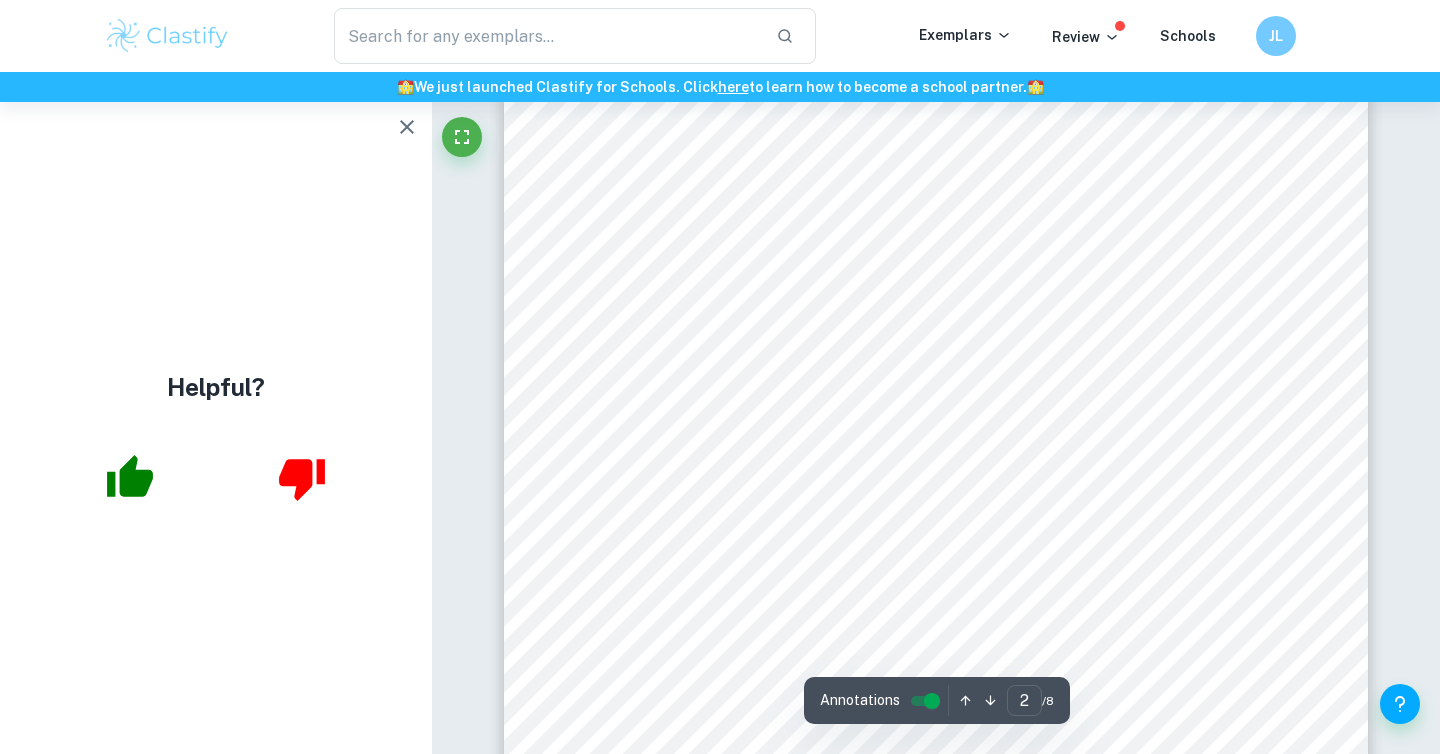 click 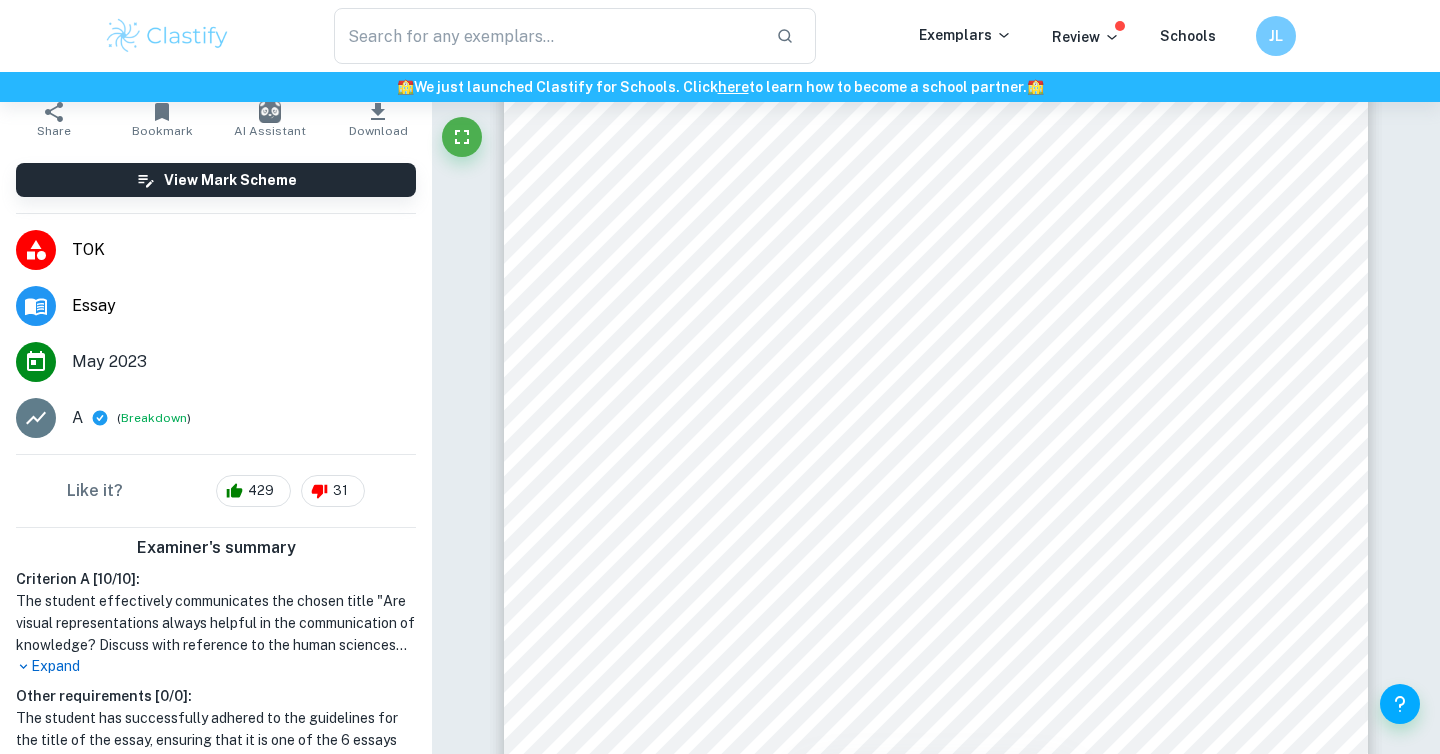 scroll, scrollTop: 265, scrollLeft: 0, axis: vertical 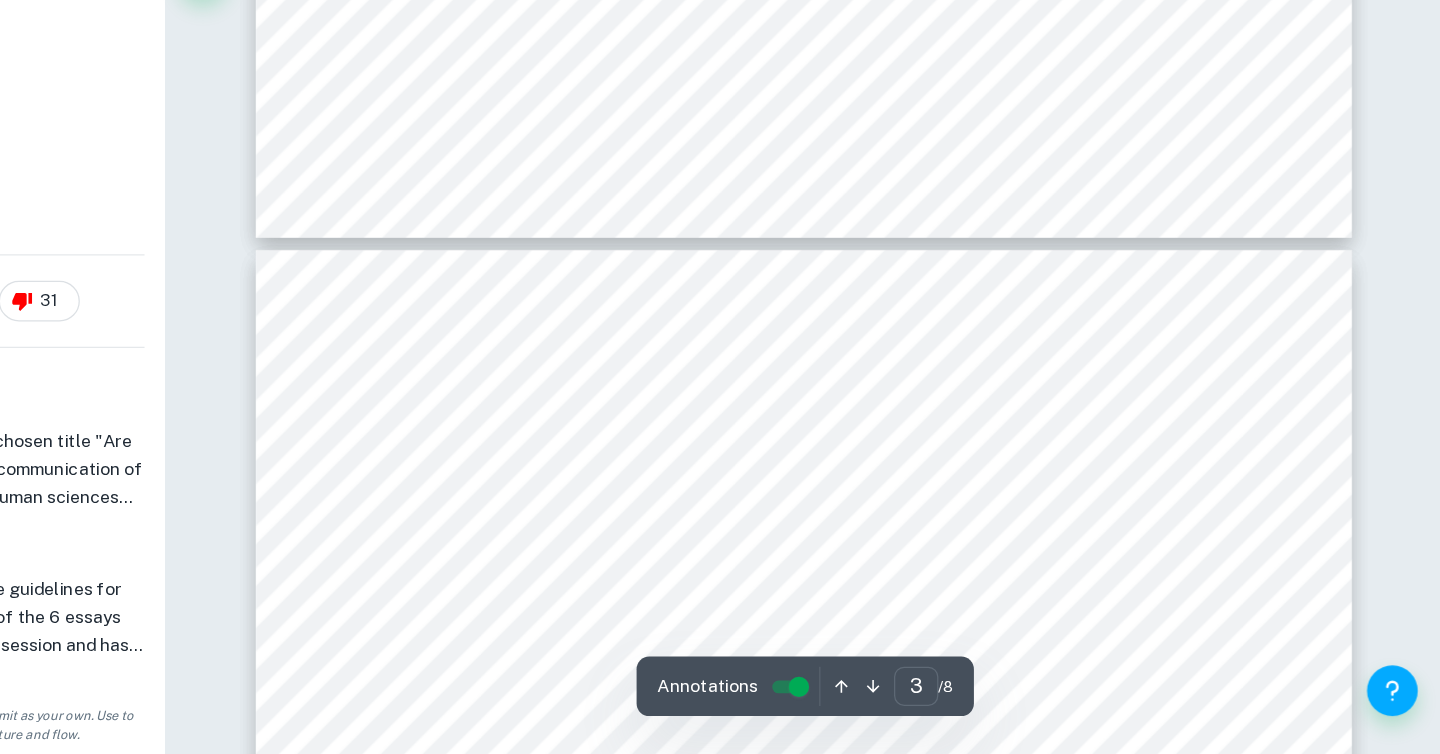 type on "4" 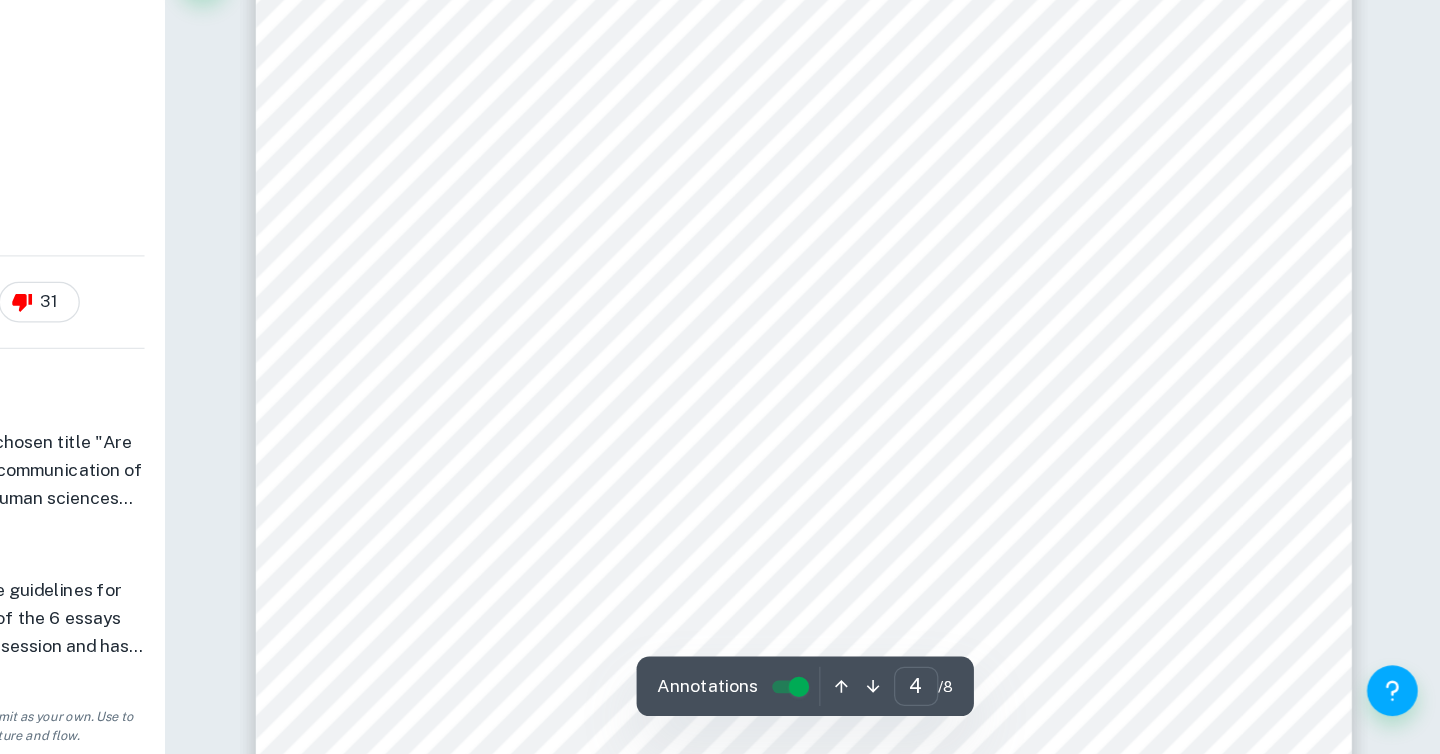 scroll, scrollTop: 3927, scrollLeft: 0, axis: vertical 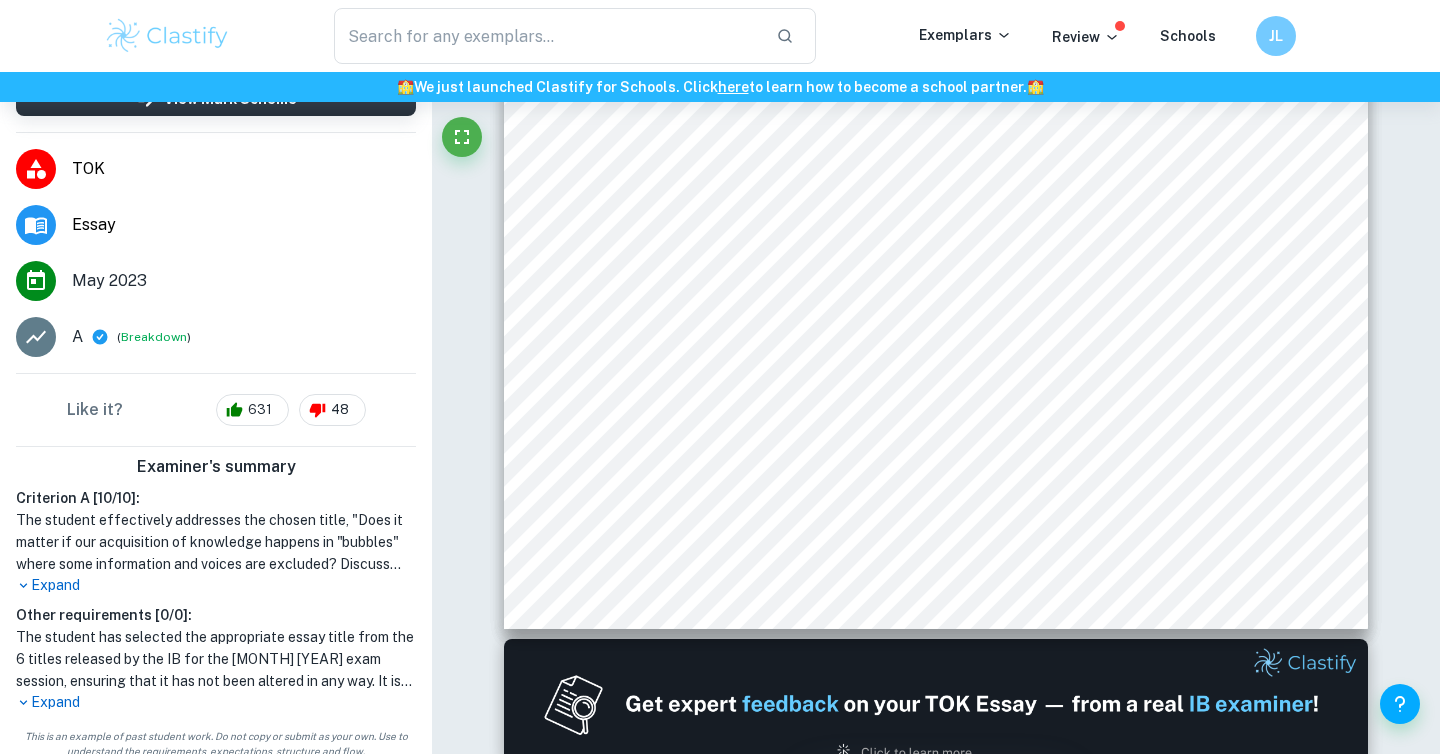 type on "2" 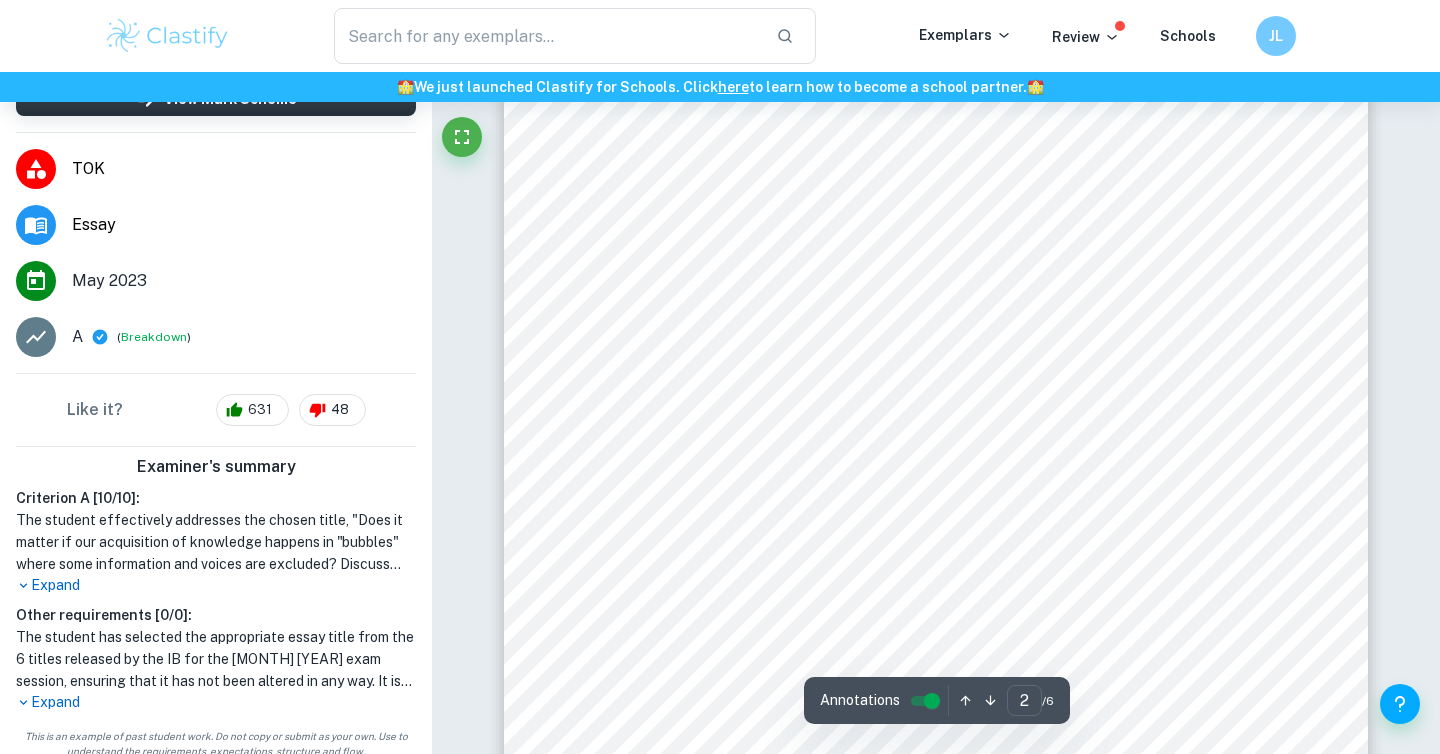 scroll, scrollTop: 1373, scrollLeft: 0, axis: vertical 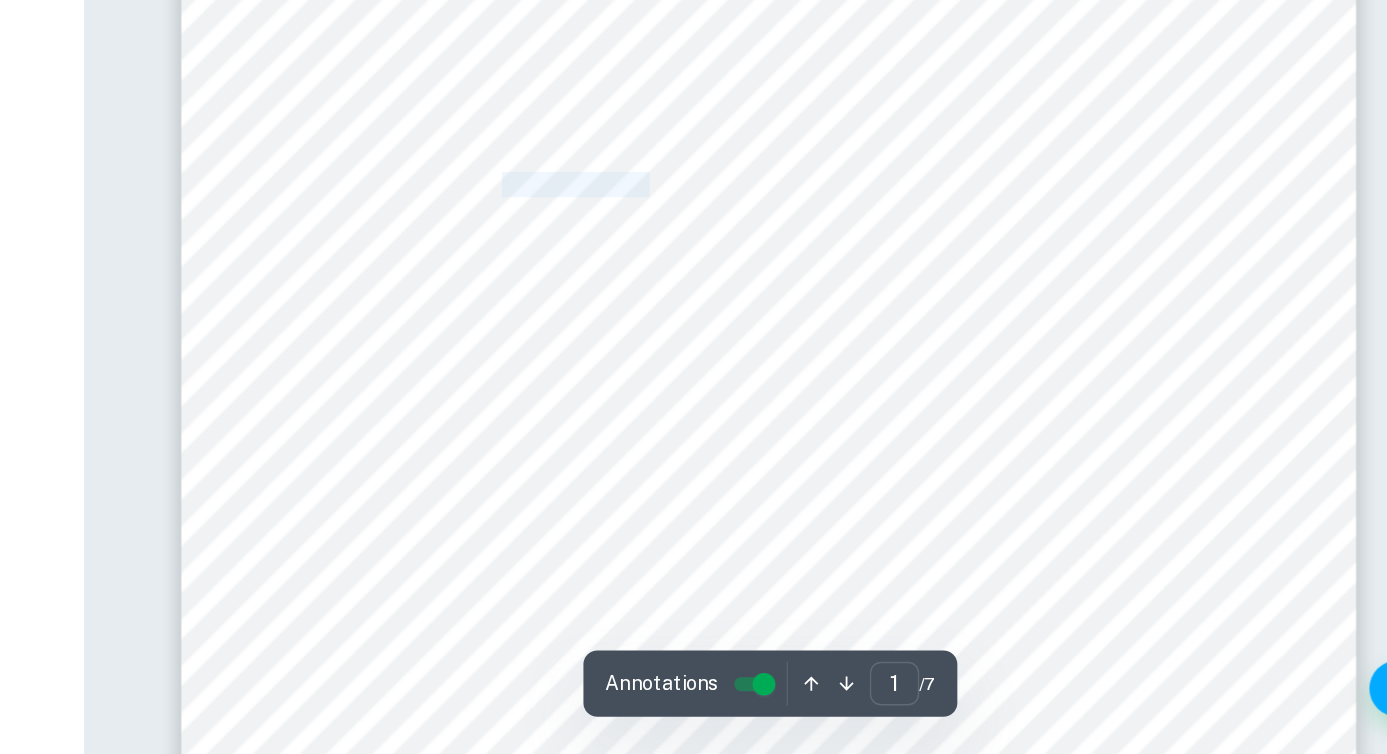 drag, startPoint x: 712, startPoint y: 350, endPoint x: 817, endPoint y: 347, distance: 105.04285 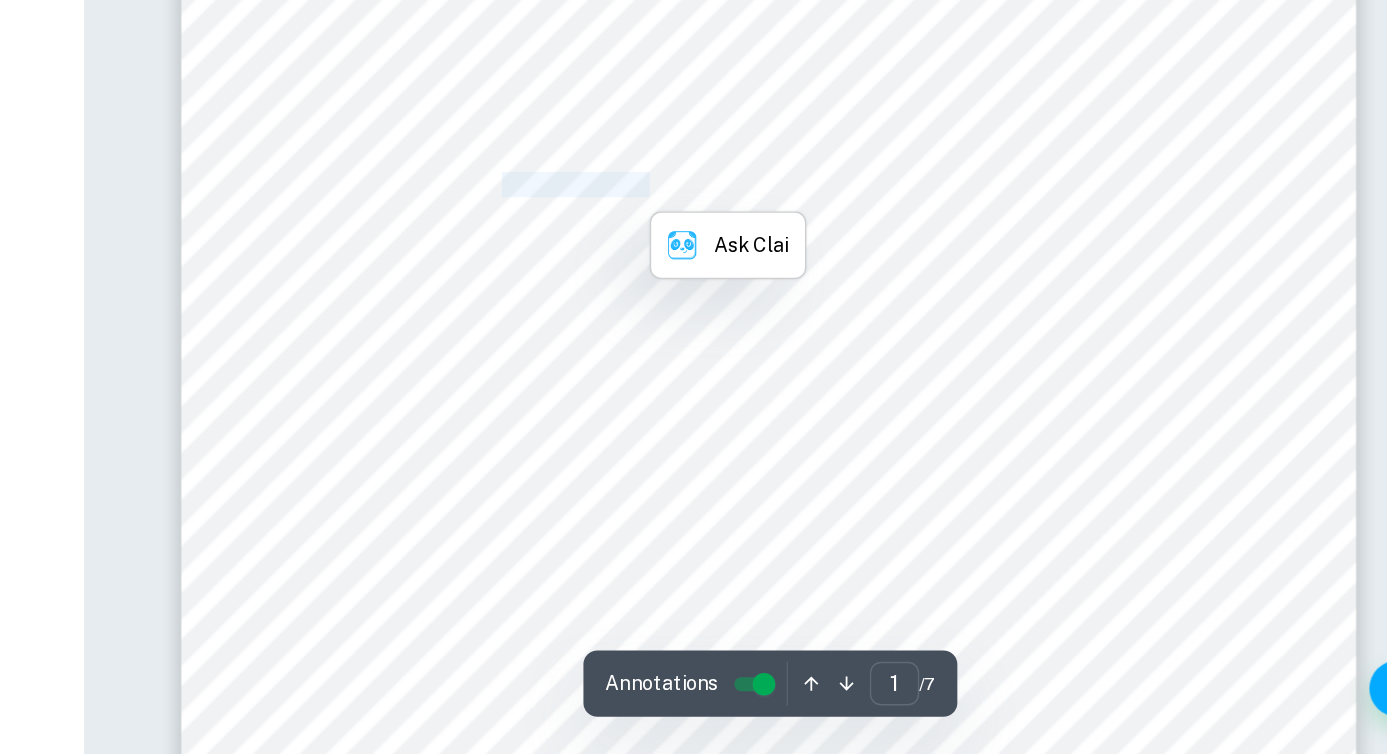 click on "expert is the same: To provide expert opinion on their particular subject and draw conclusions" at bounding box center [888, 347] 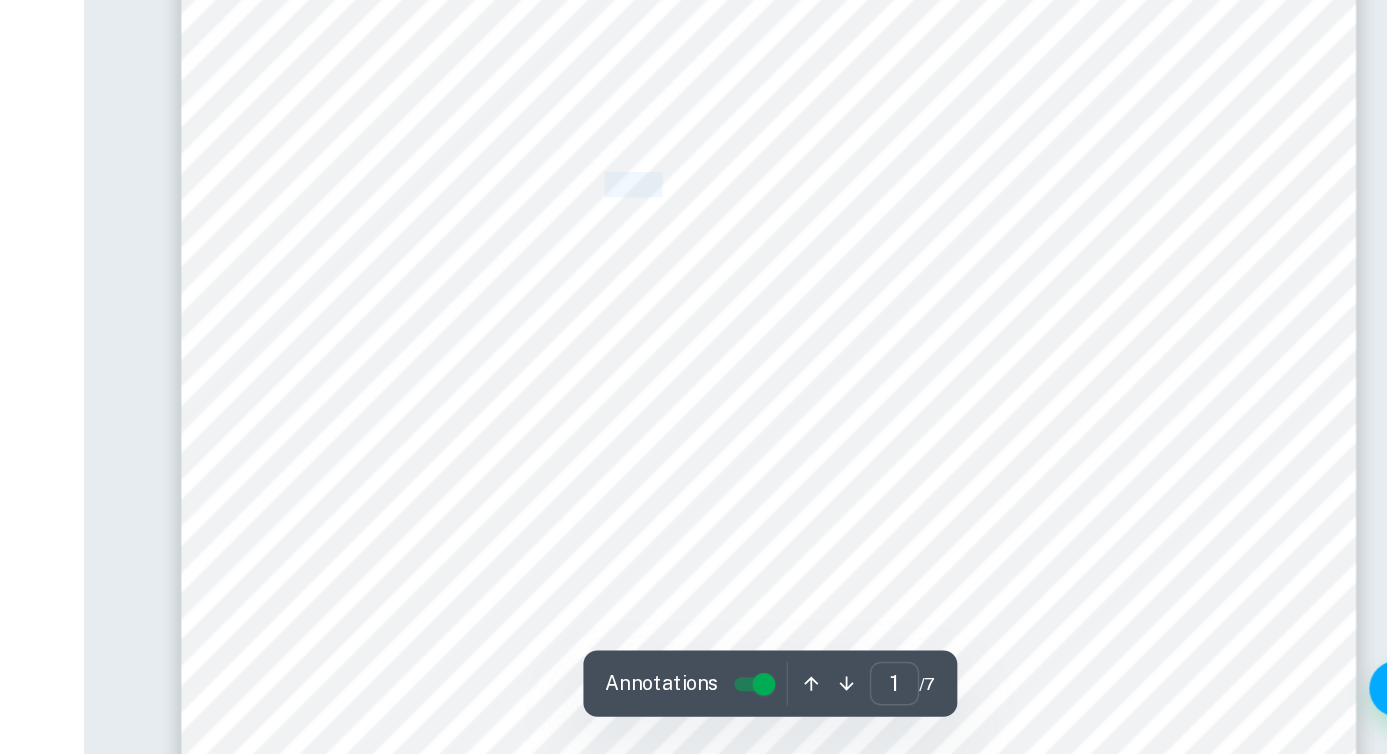 click on "expert is the same: To provide expert opinion on their particular subject and draw conclusions" at bounding box center (888, 347) 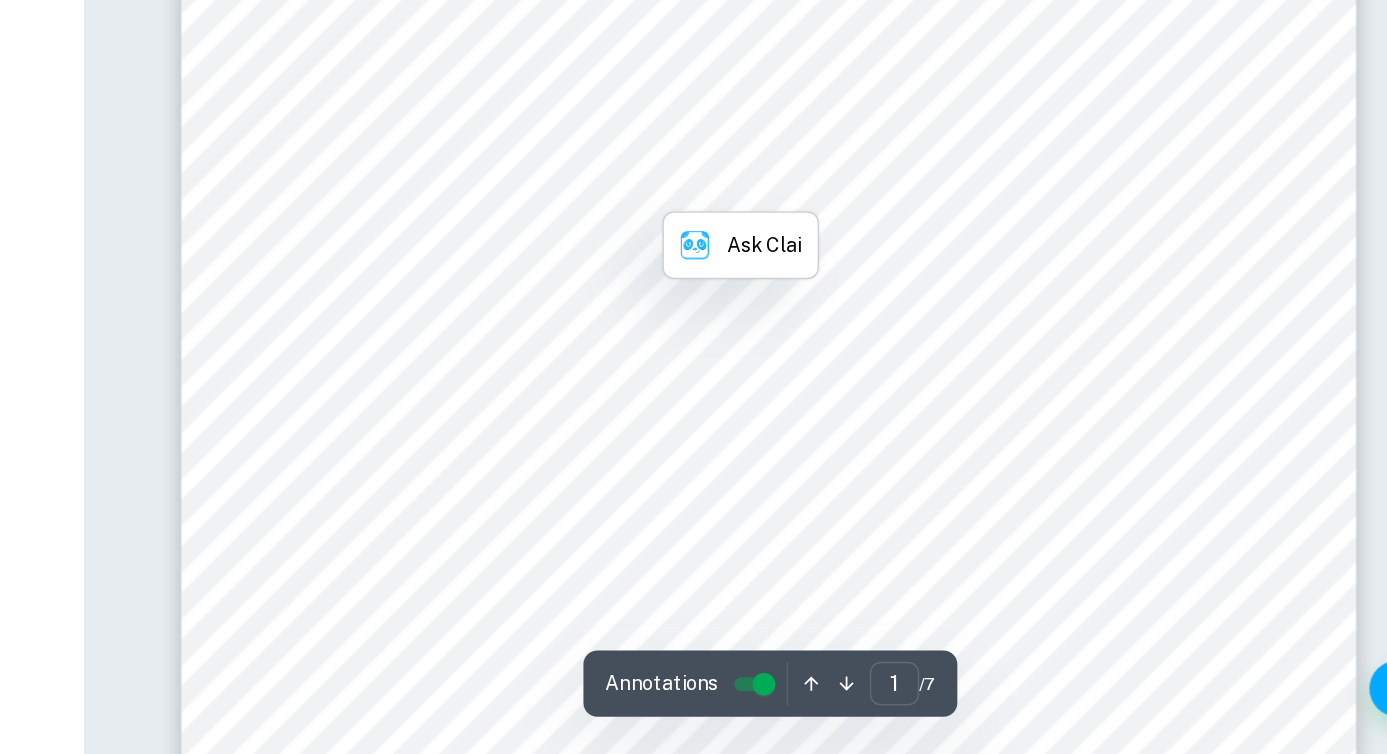 click on "1 PT 2: For artists and natural scientists, which is more important: what can be explained or what cannot be explained? Discuss with reference to the arts and the natural sciences. Word Count: 1588 Experts in a field are given the authority to make progress in their particular sphere of influence. Artists and natural scientists are considered experts in the AOKs of the Arts and the Natural Sciences respectively, due to their extensive experience within the area of study. While the nature of these AOKs lie at different ends of the purpose-of-use spectrum, the role of the expert is the same: To provide expert opinion on their particular subject and draw conclusions using this as knowers without such expert knowledge do not have this vast knowledge base to draw from. With respect to the production and dissemination of knowledge, experts are regarded as the first point of criticism due to their expertise. An accurate ‘explanation’ of a term in their of knowledge. the claim:" at bounding box center [901, 514] 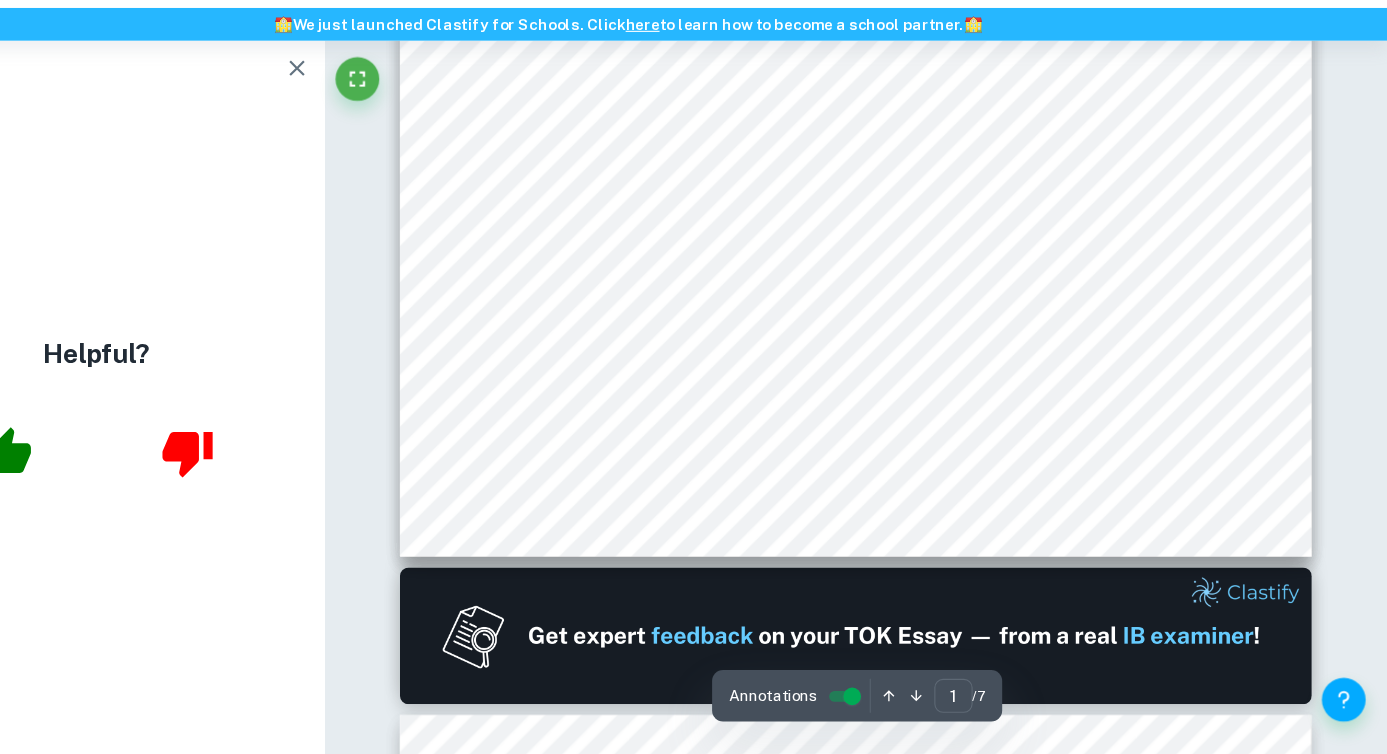 scroll, scrollTop: 624, scrollLeft: 0, axis: vertical 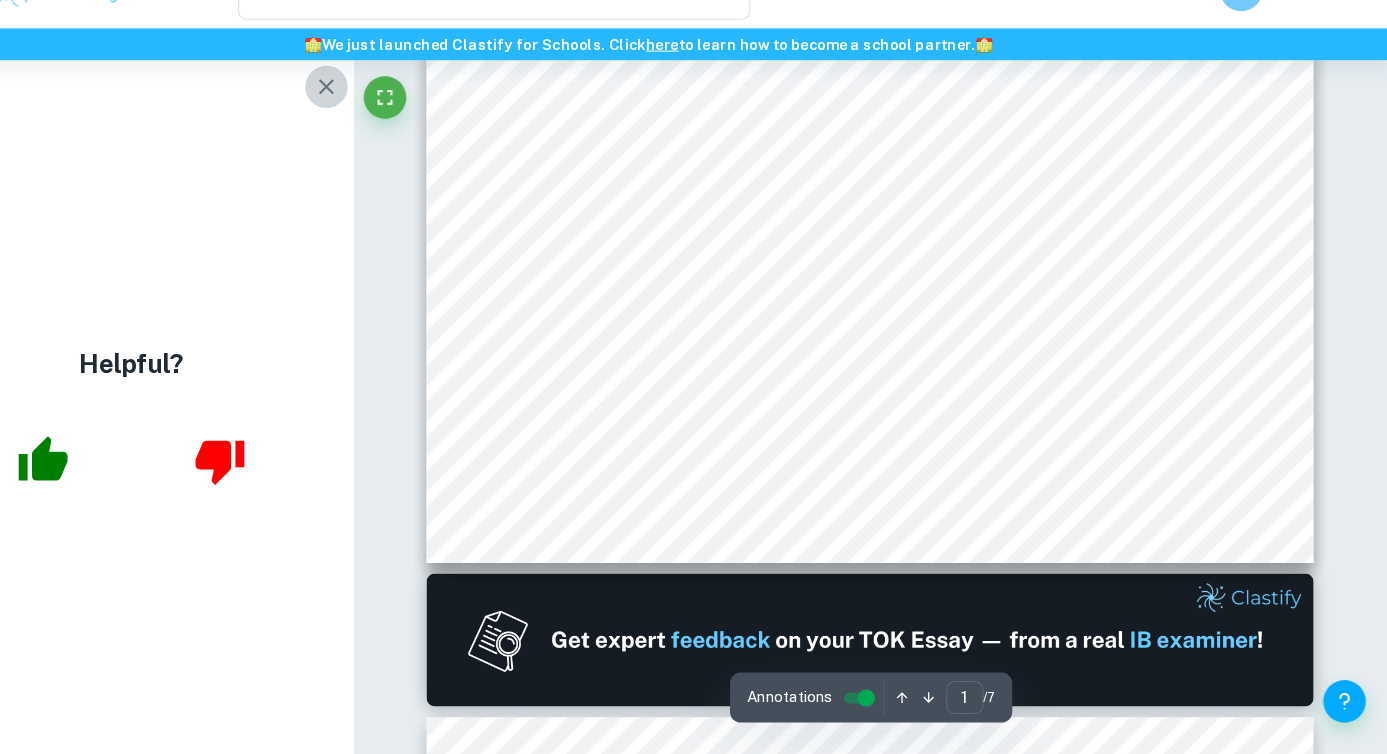 click 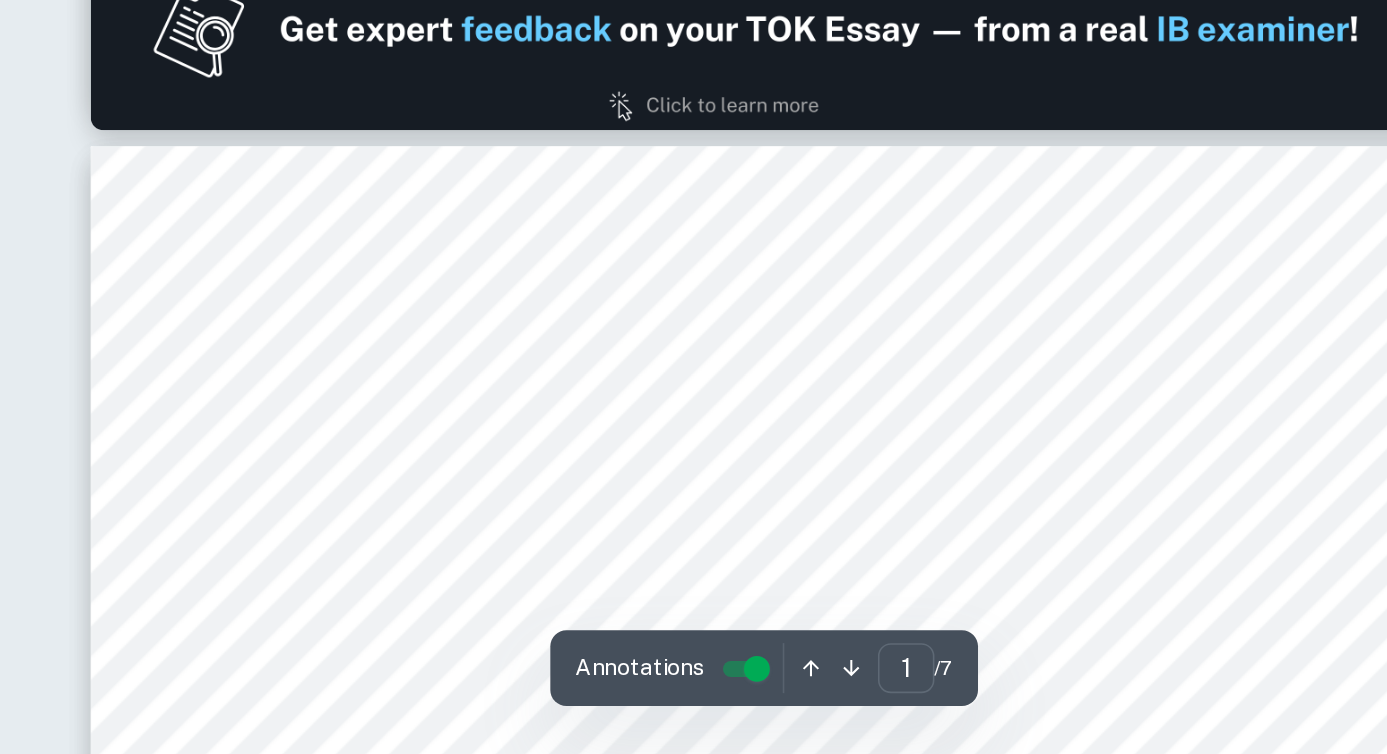 type on "2" 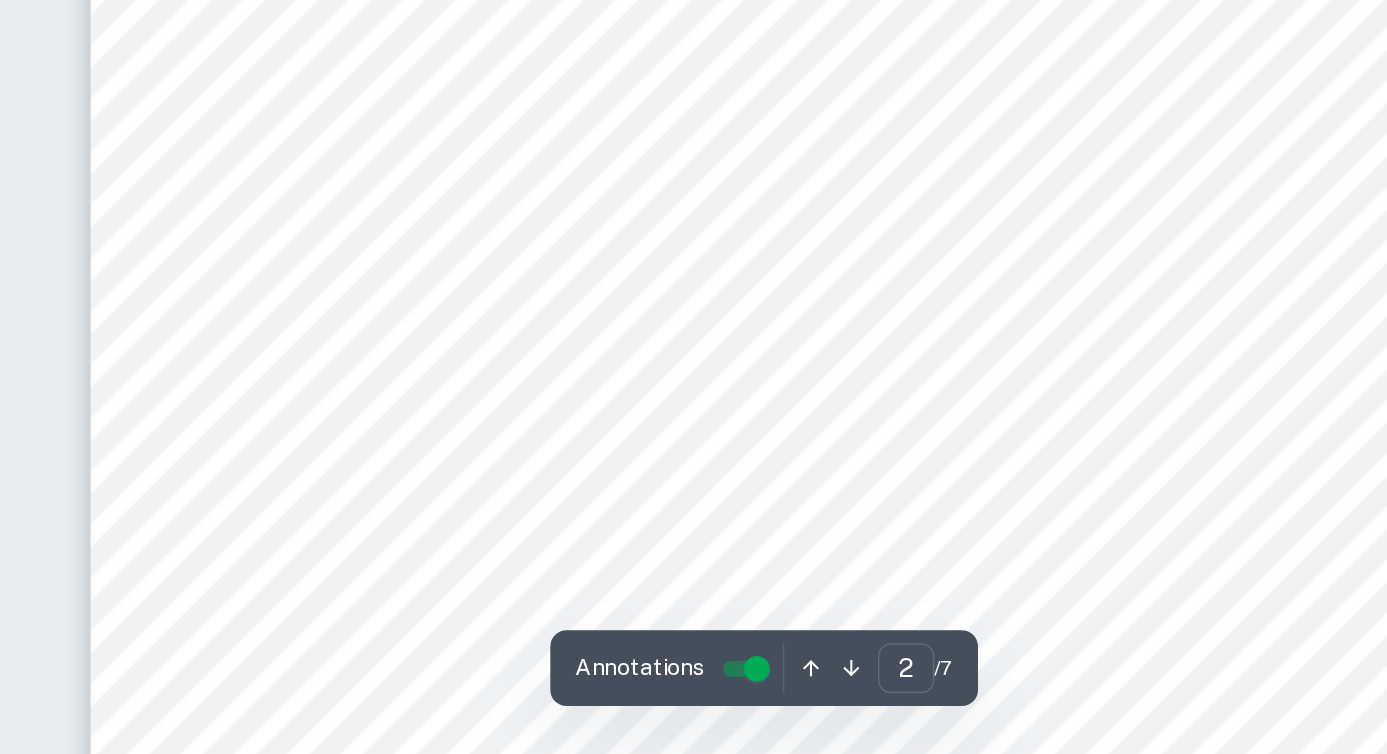 scroll, scrollTop: 1624, scrollLeft: 0, axis: vertical 